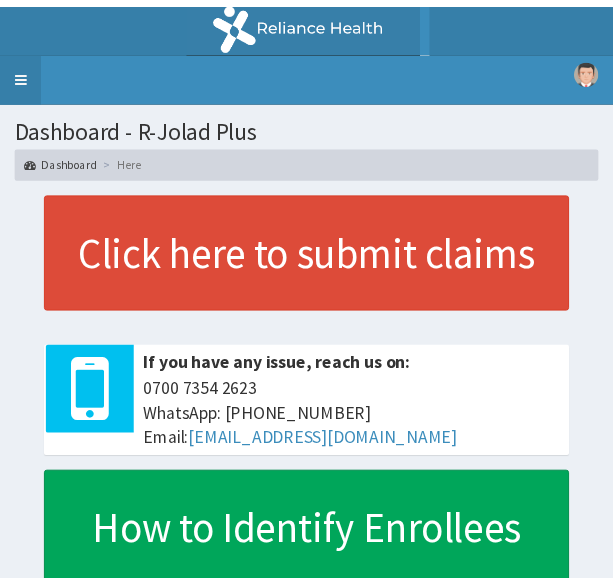 scroll, scrollTop: 0, scrollLeft: 0, axis: both 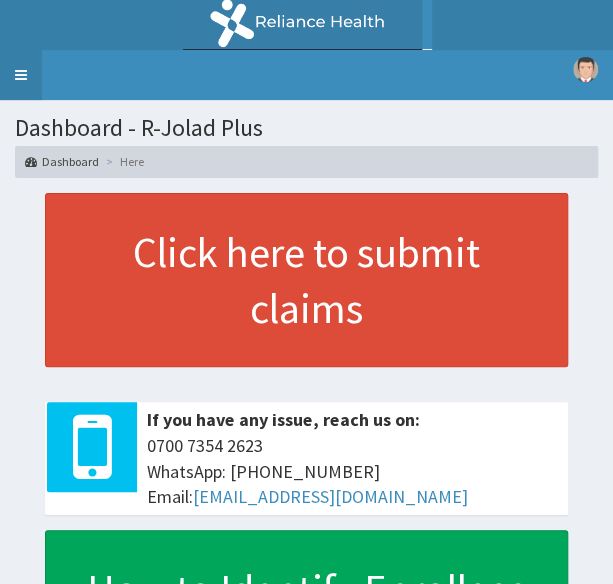 click on "Toggle navigation" at bounding box center (21, 75) 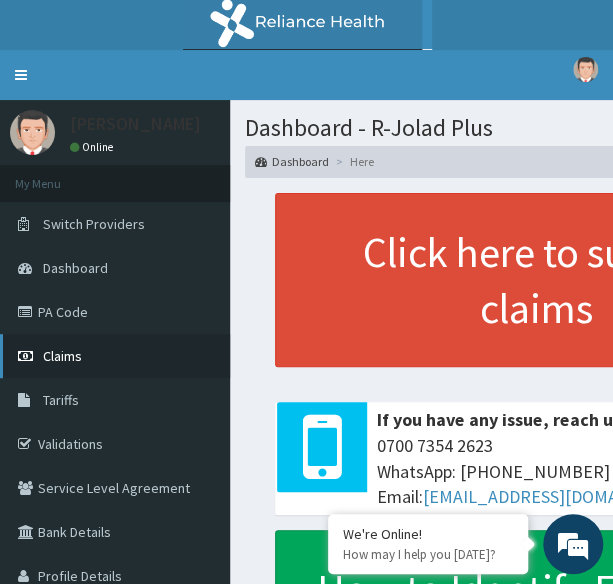 click on "Claims" at bounding box center (62, 356) 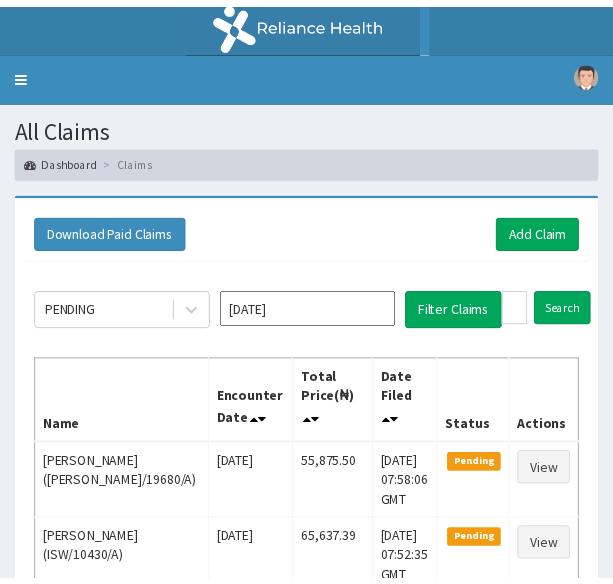 scroll, scrollTop: 0, scrollLeft: 0, axis: both 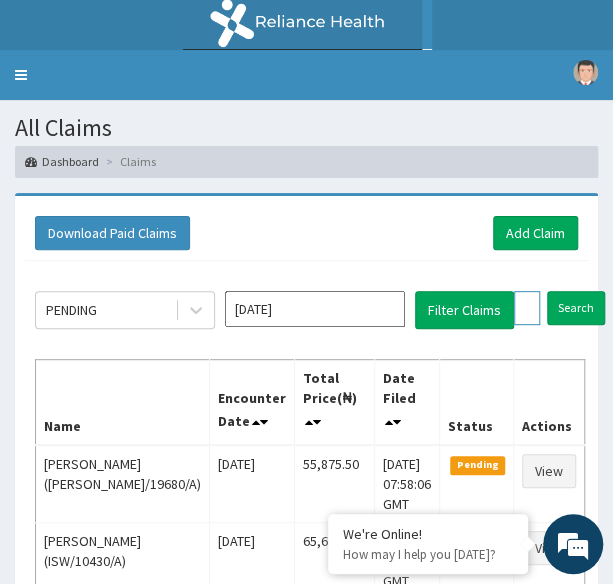 click at bounding box center [527, 308] 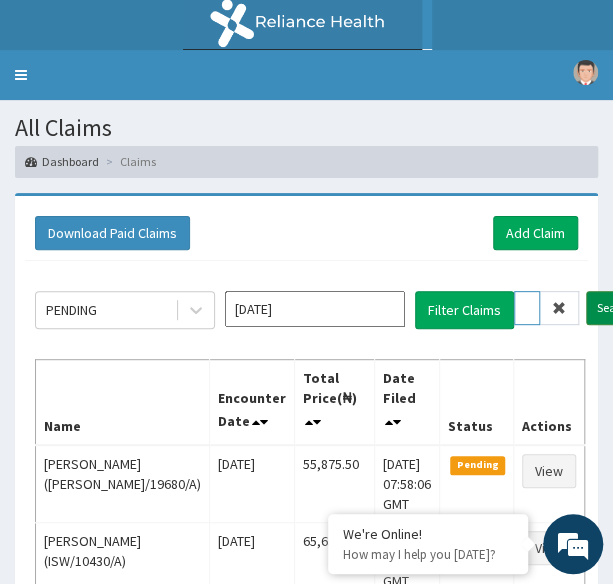 type on "JRA/10096/A" 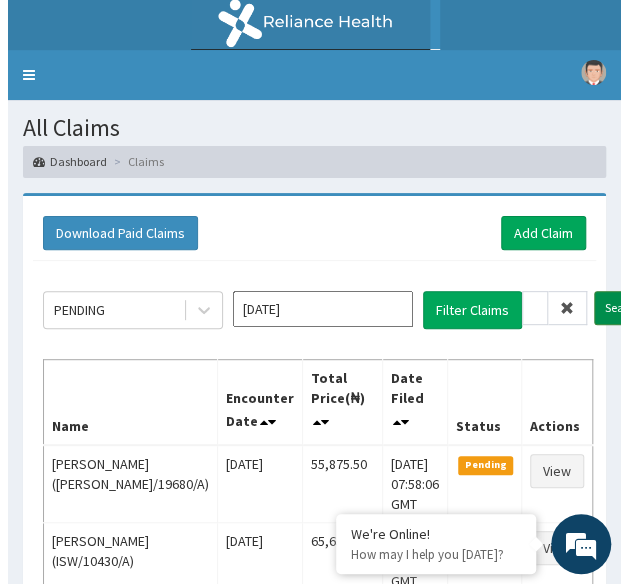 scroll, scrollTop: 0, scrollLeft: 0, axis: both 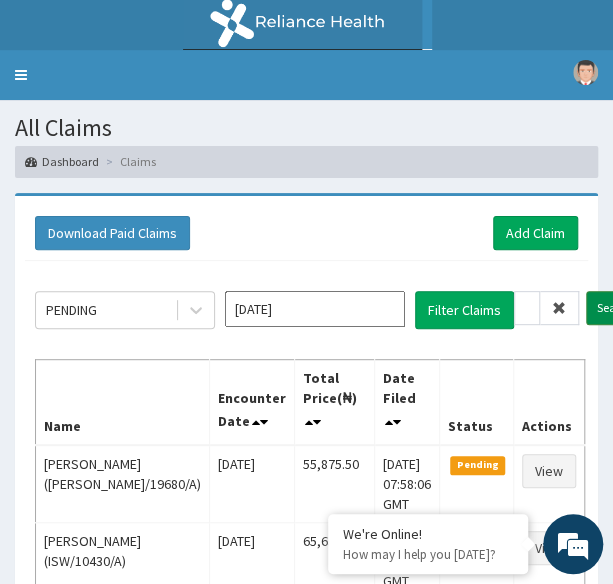 click on "Search" at bounding box center [615, 308] 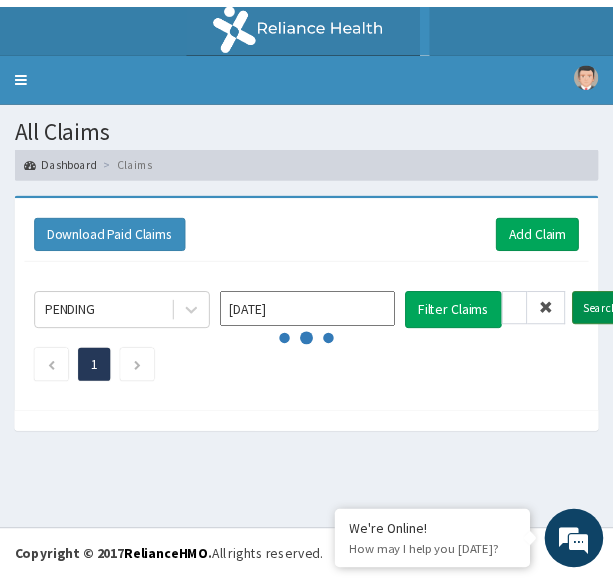 scroll, scrollTop: 0, scrollLeft: 0, axis: both 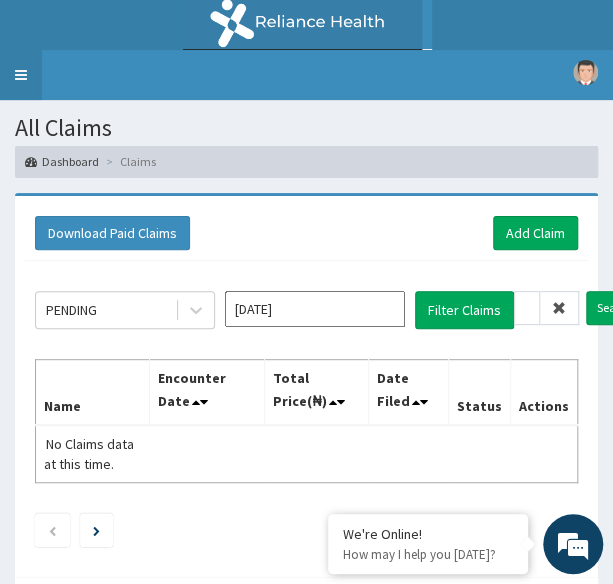 click on "Toggle navigation" at bounding box center [21, 75] 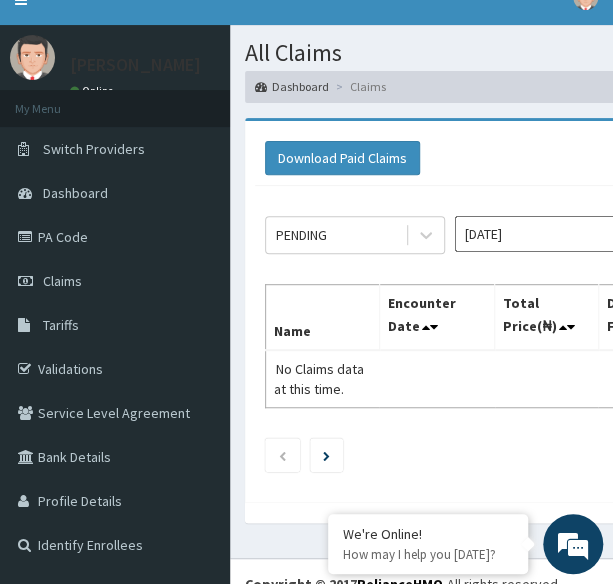scroll, scrollTop: 97, scrollLeft: 0, axis: vertical 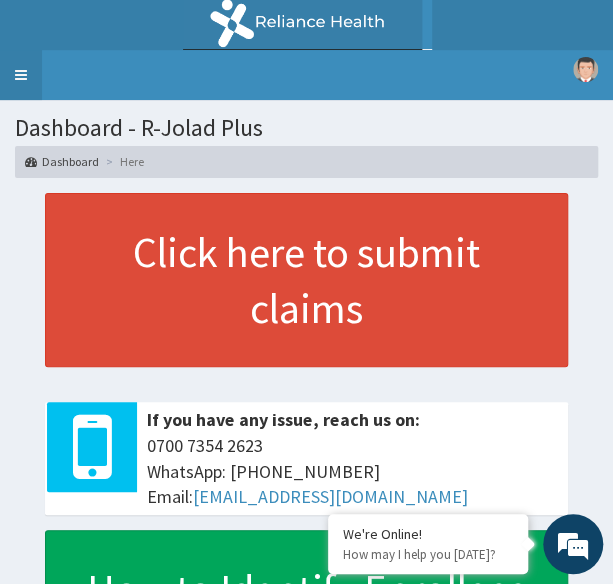 click on "Toggle navigation" at bounding box center (21, 75) 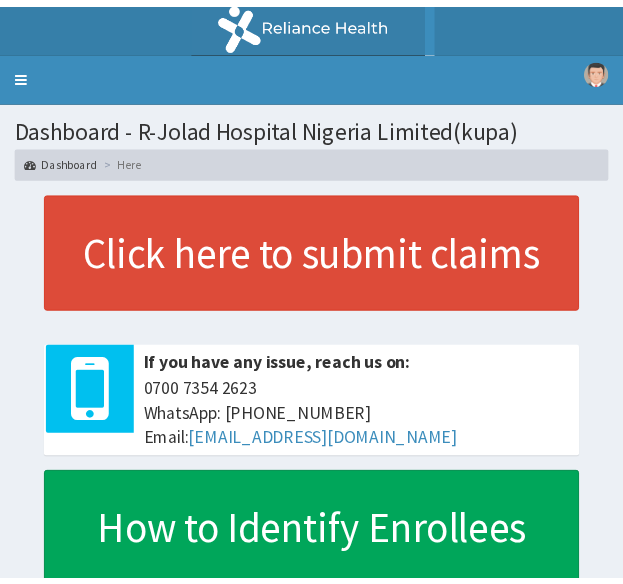 scroll, scrollTop: 0, scrollLeft: 0, axis: both 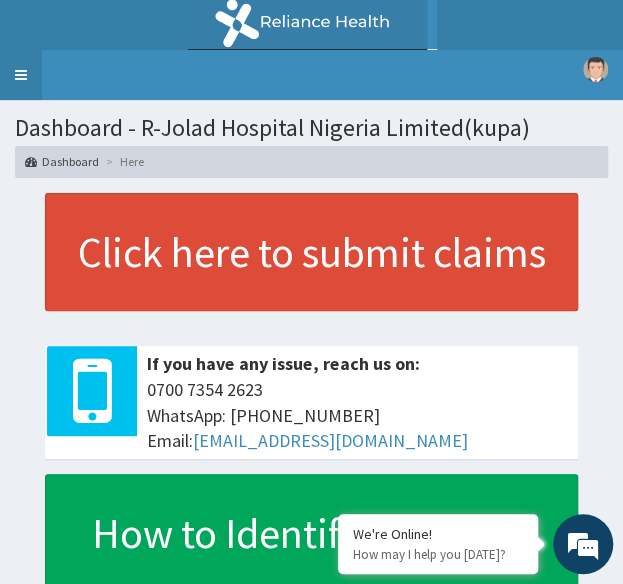 click on "Toggle navigation" at bounding box center (21, 75) 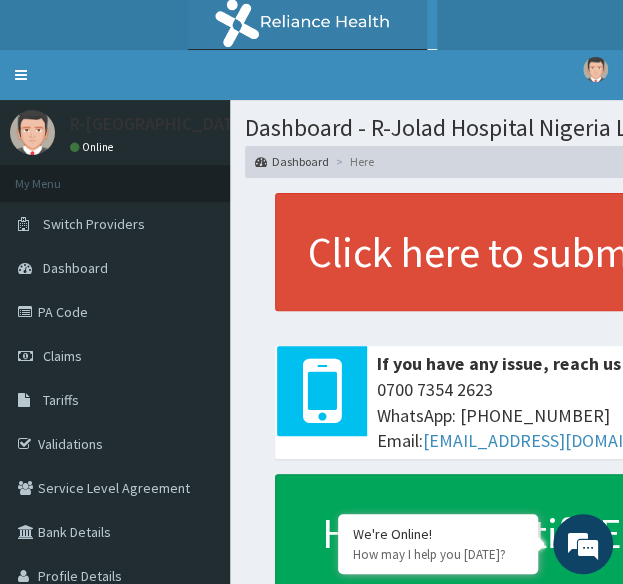 scroll, scrollTop: 0, scrollLeft: 0, axis: both 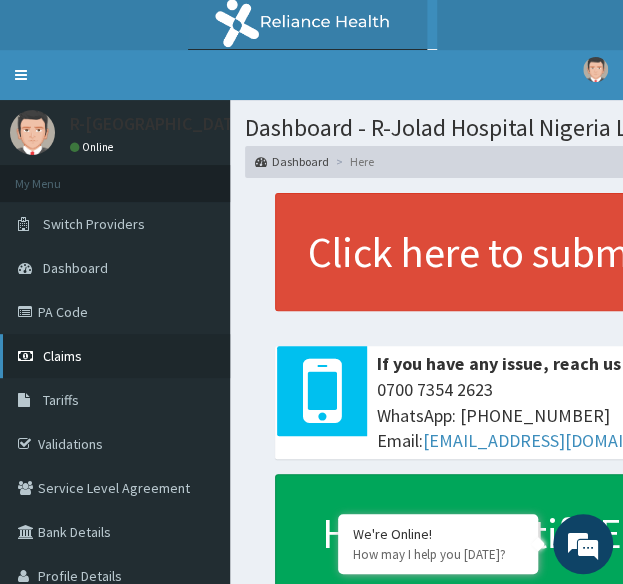 click on "Claims" at bounding box center [115, 356] 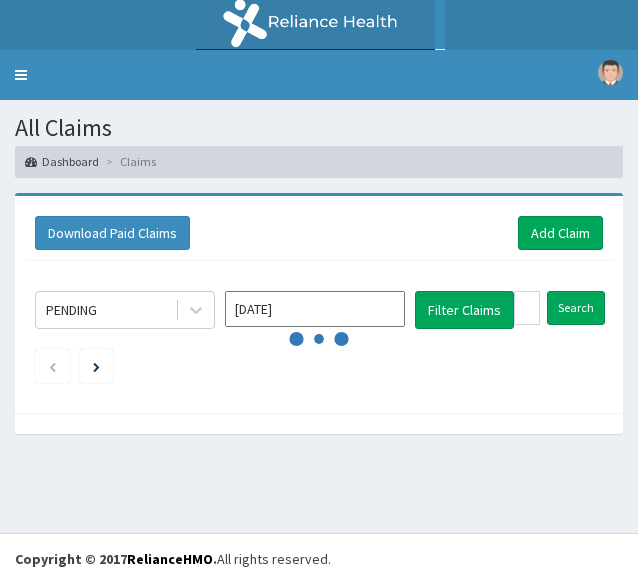 scroll, scrollTop: 0, scrollLeft: 0, axis: both 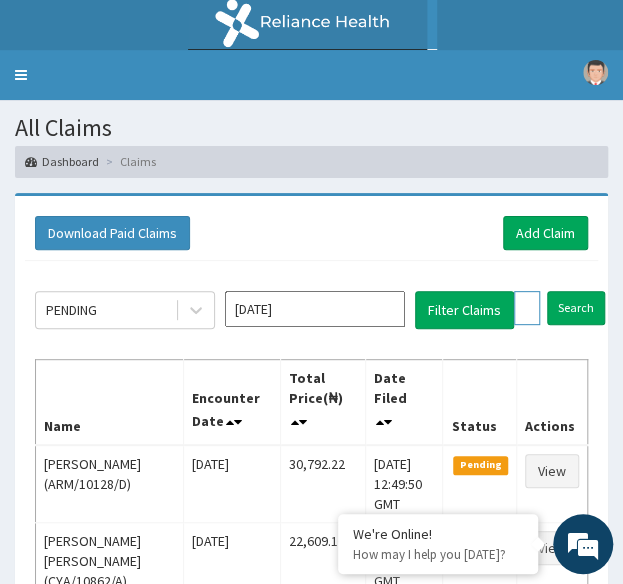 click at bounding box center (527, 308) 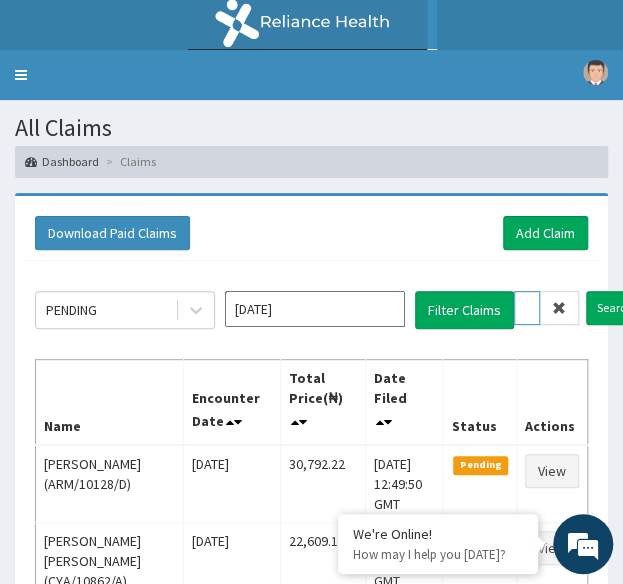 scroll, scrollTop: 0, scrollLeft: 76, axis: horizontal 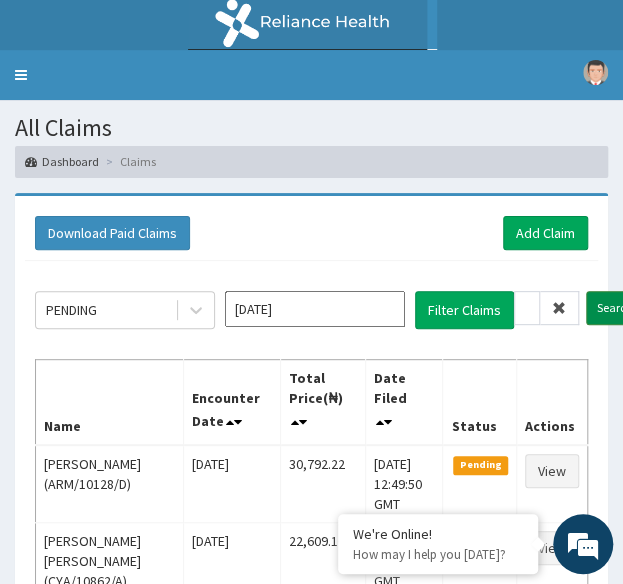 click on "Search" at bounding box center [615, 308] 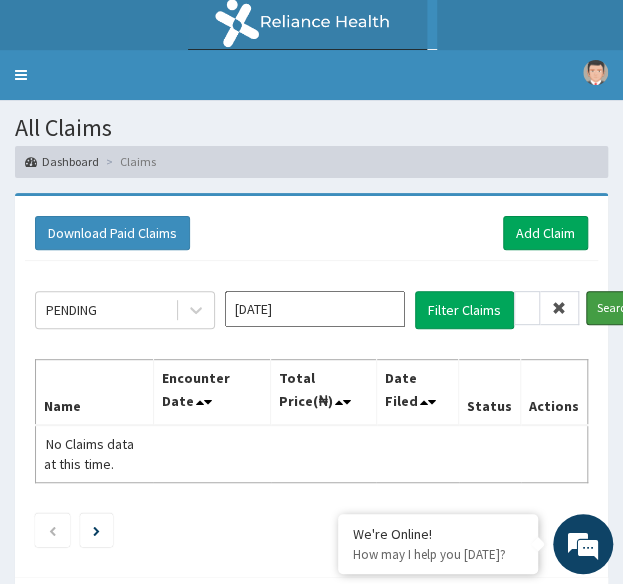 scroll, scrollTop: 0, scrollLeft: 0, axis: both 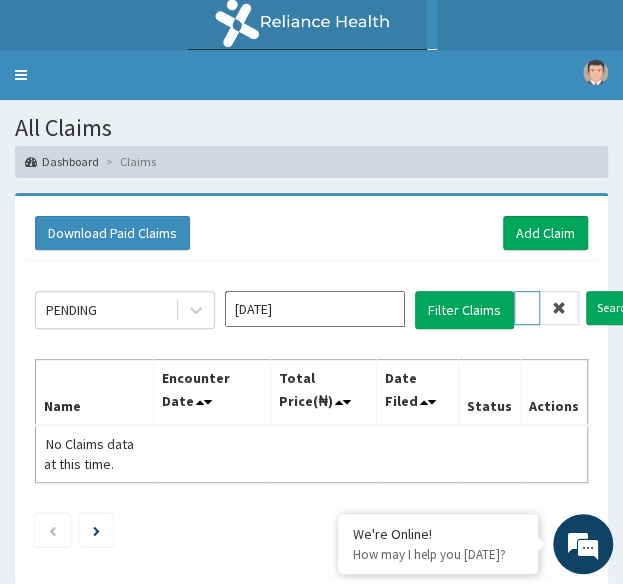 click on "NBC/10882/B" at bounding box center [527, 308] 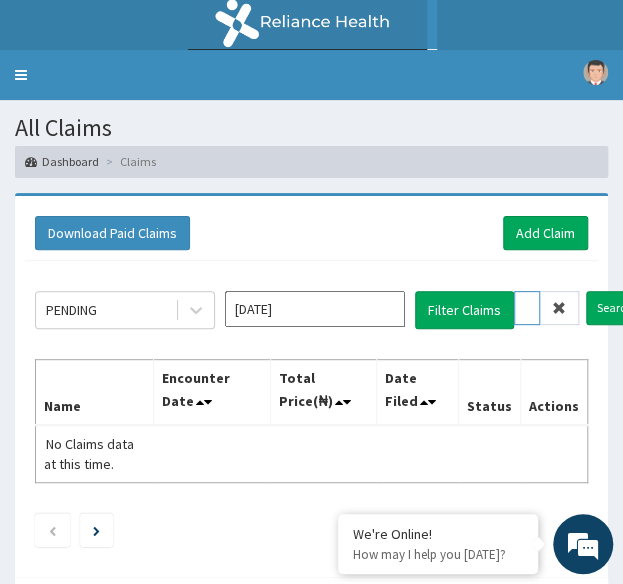 paste on "gsv/13383/a" 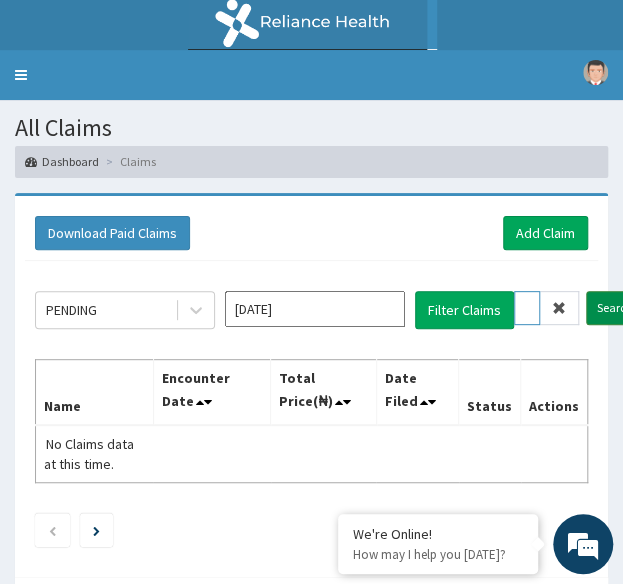 type on "gsv/13383/a" 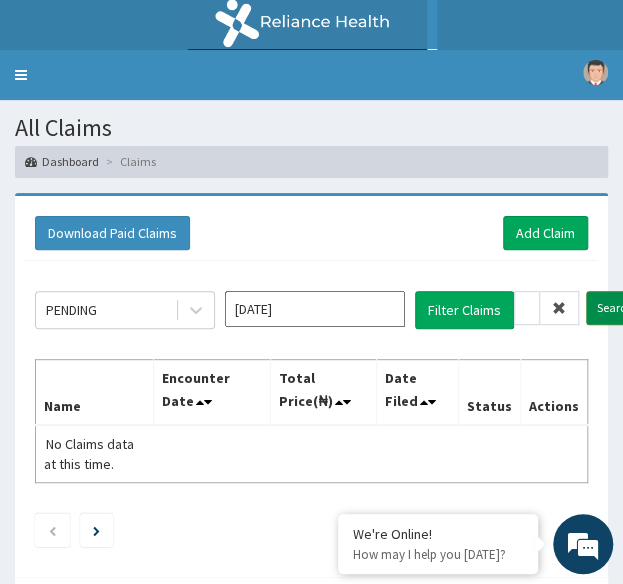 scroll, scrollTop: 0, scrollLeft: 0, axis: both 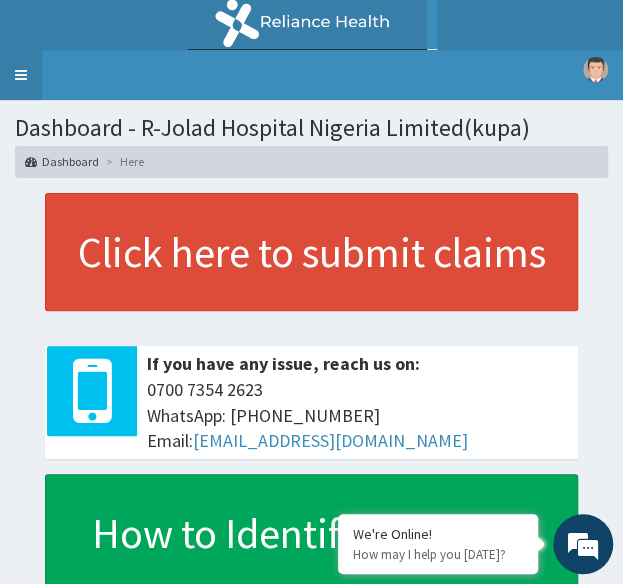 click on "Toggle navigation" at bounding box center [21, 75] 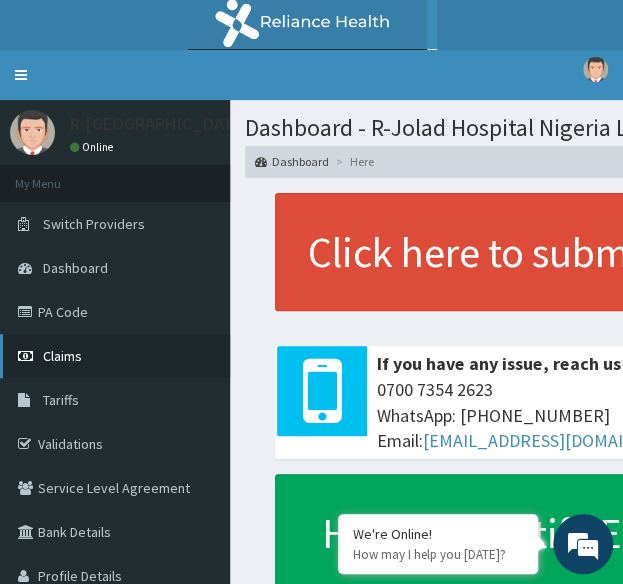 click on "Claims" at bounding box center (62, 356) 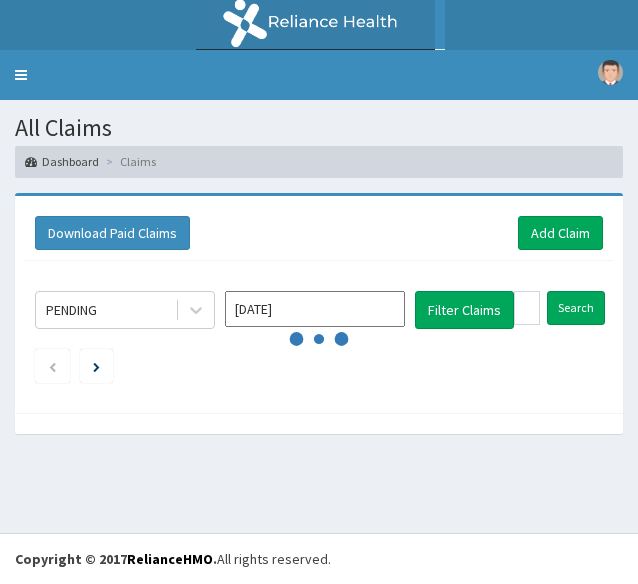 scroll, scrollTop: 0, scrollLeft: 0, axis: both 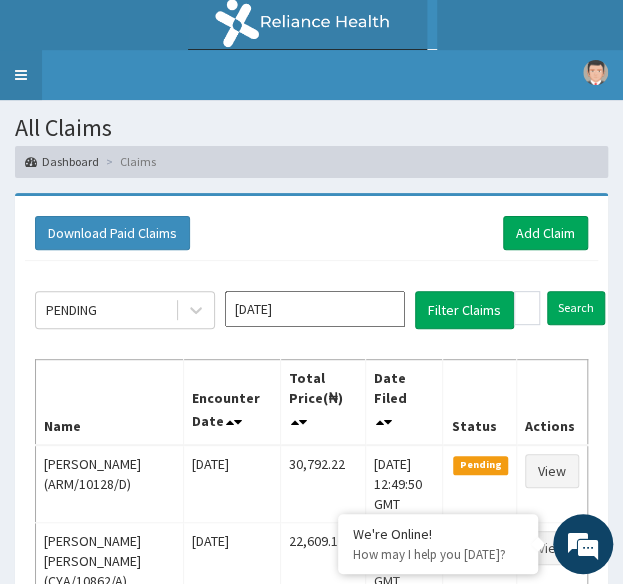 click on "Toggle navigation" at bounding box center [21, 75] 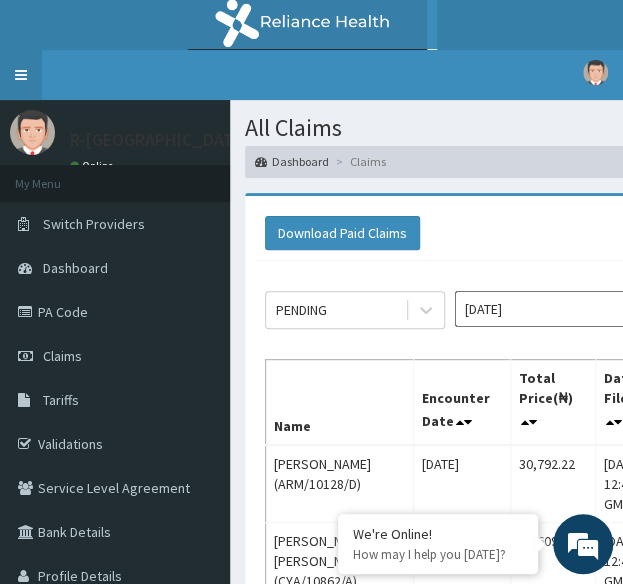 click on "Toggle navigation" at bounding box center (21, 75) 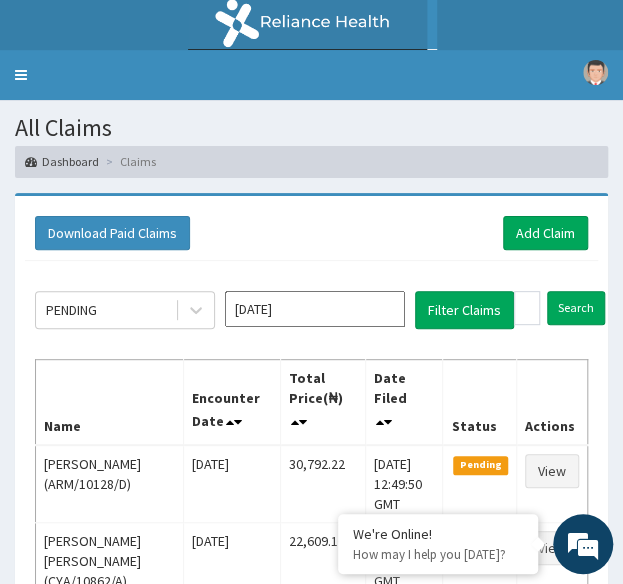 scroll, scrollTop: 0, scrollLeft: 0, axis: both 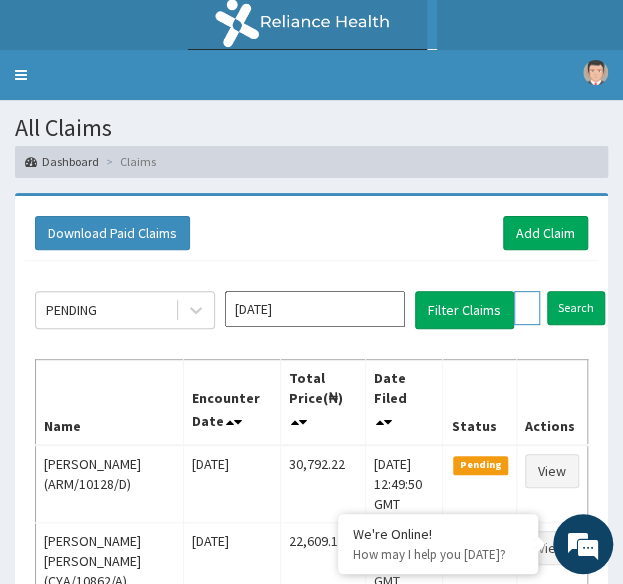 click at bounding box center [527, 308] 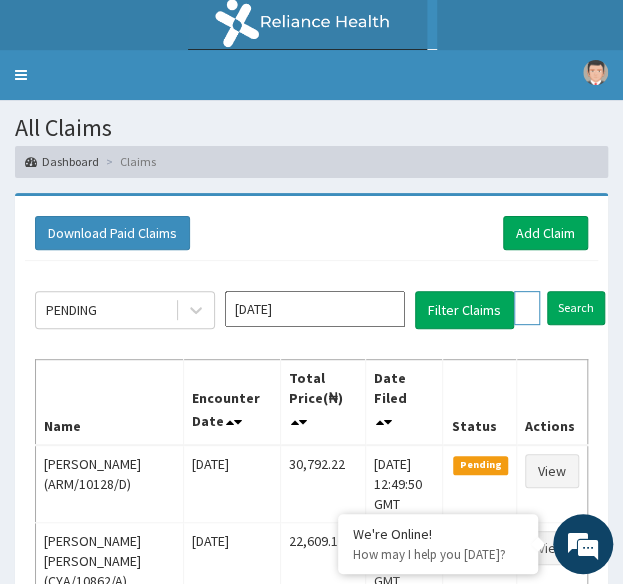 paste on "gsv/13383/a" 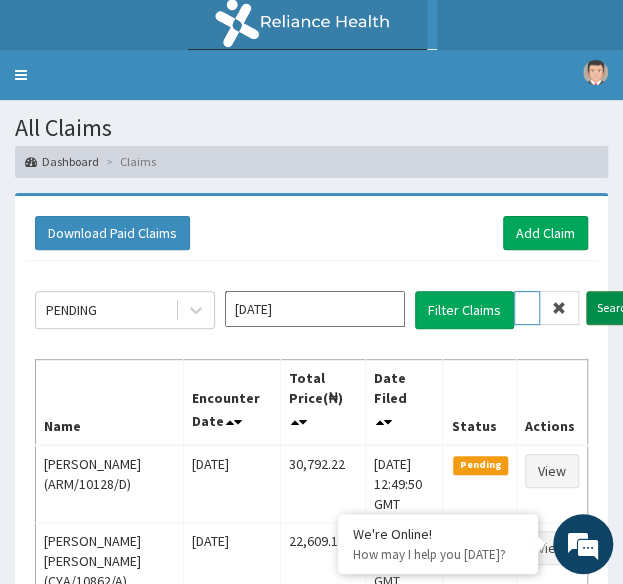 type on "gsv/13383/a" 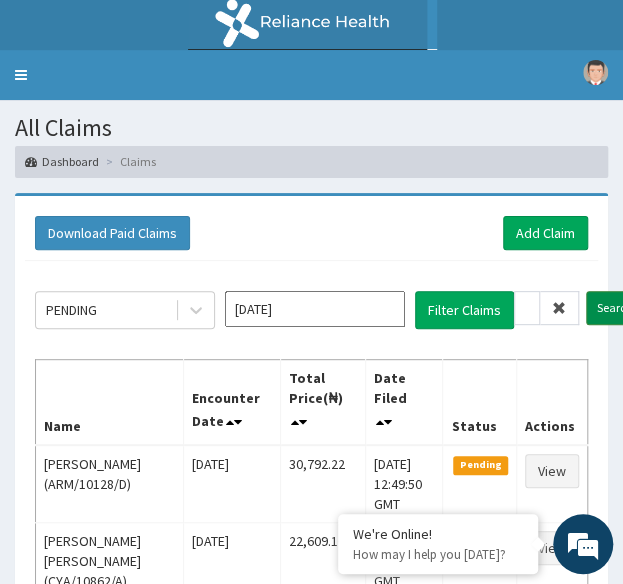 scroll, scrollTop: 0, scrollLeft: 0, axis: both 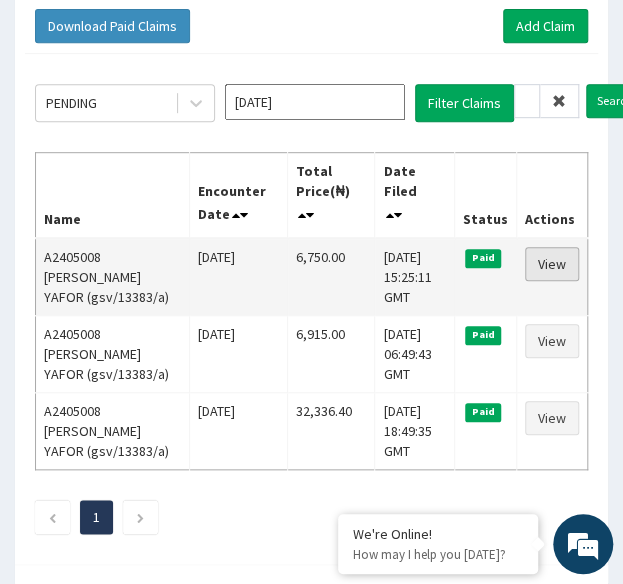 click on "View" at bounding box center (552, 264) 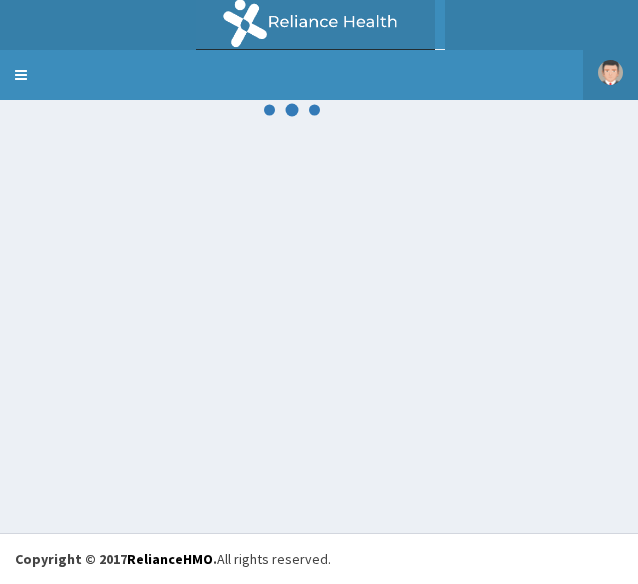 scroll, scrollTop: 0, scrollLeft: 0, axis: both 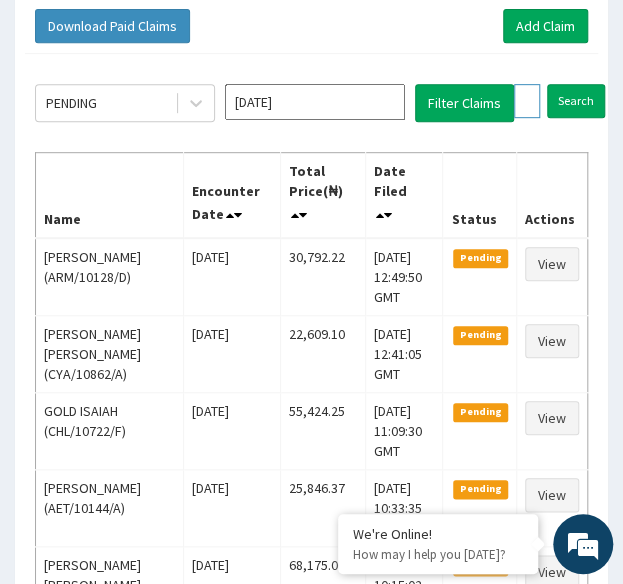 click on "gsv/13383/a" at bounding box center [527, 101] 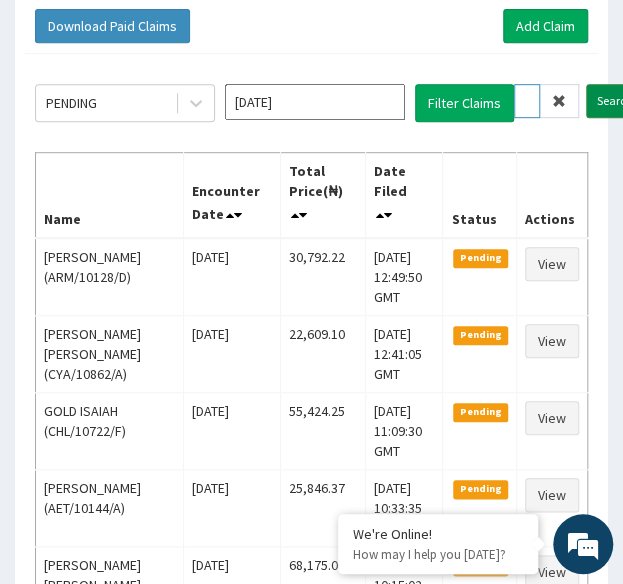 type on "DLO/10001/A" 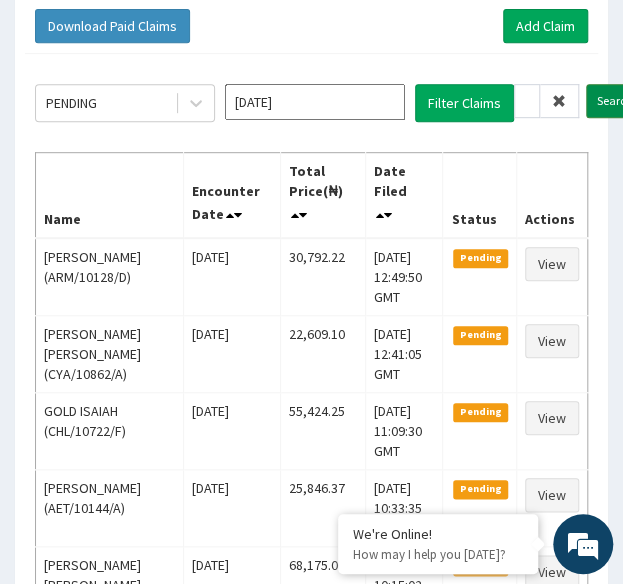 scroll, scrollTop: 0, scrollLeft: 0, axis: both 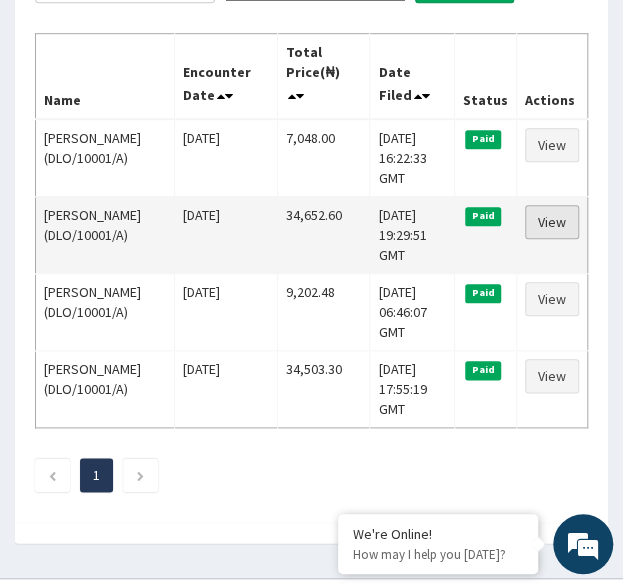 click on "View" at bounding box center [552, 222] 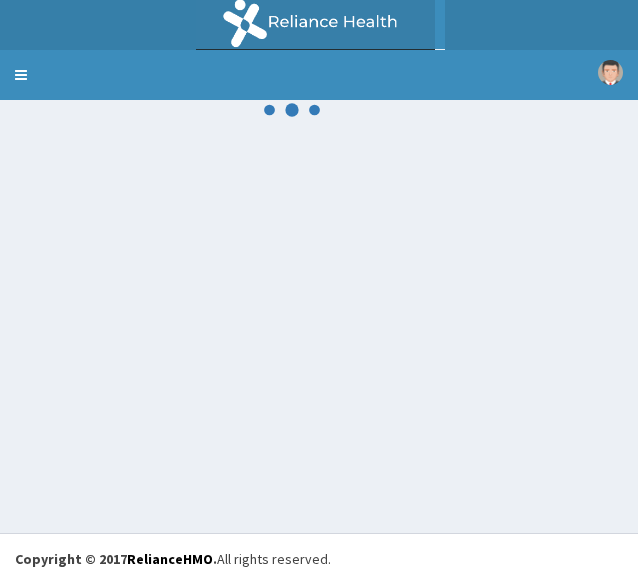 scroll, scrollTop: 0, scrollLeft: 0, axis: both 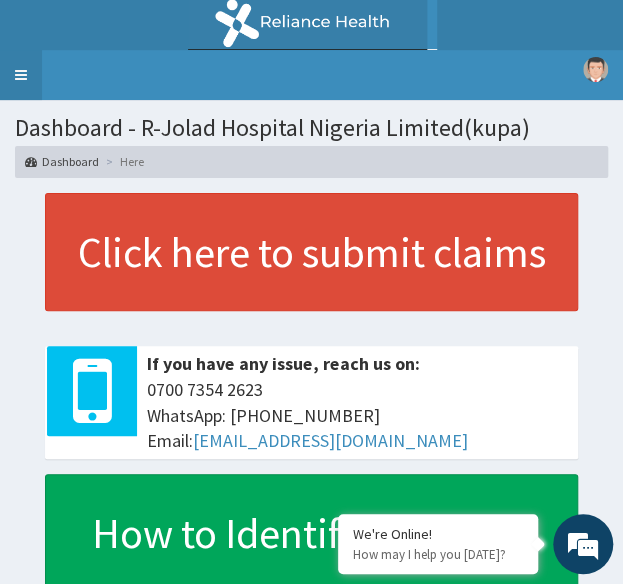 click on "Toggle navigation" at bounding box center [21, 75] 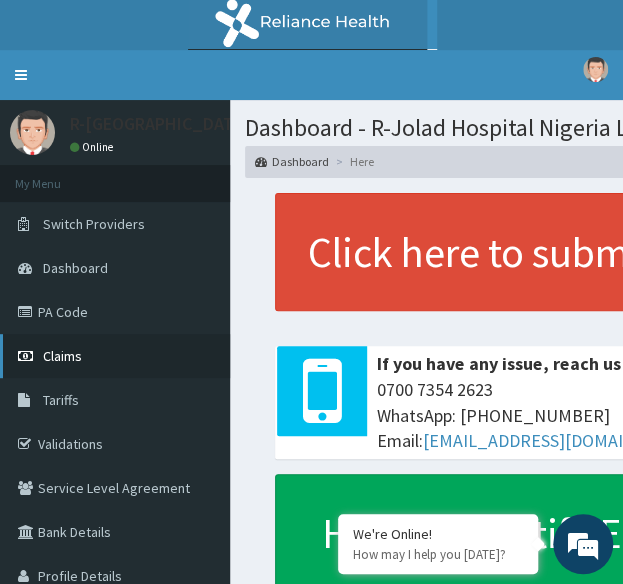 click on "Claims" at bounding box center [115, 356] 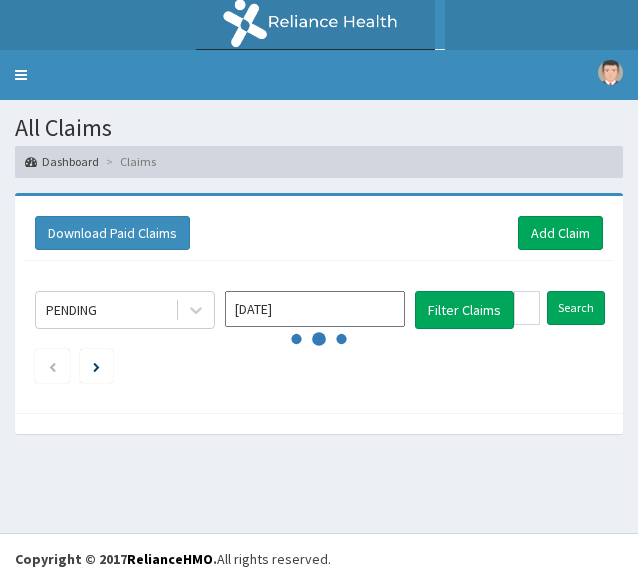 scroll, scrollTop: 0, scrollLeft: 0, axis: both 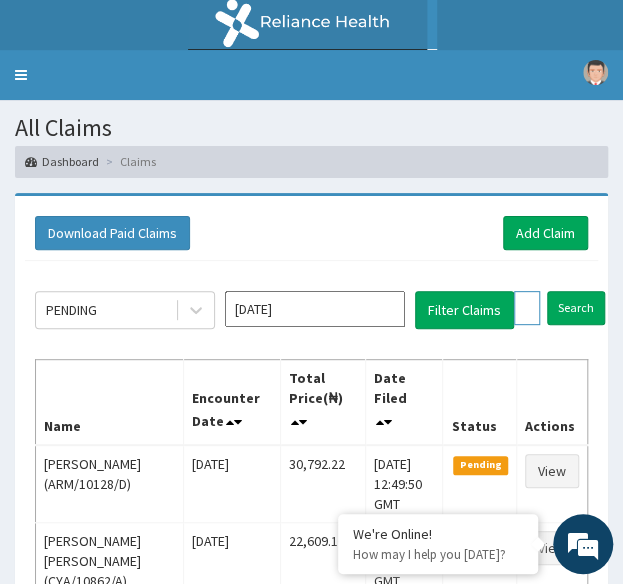 click at bounding box center [527, 308] 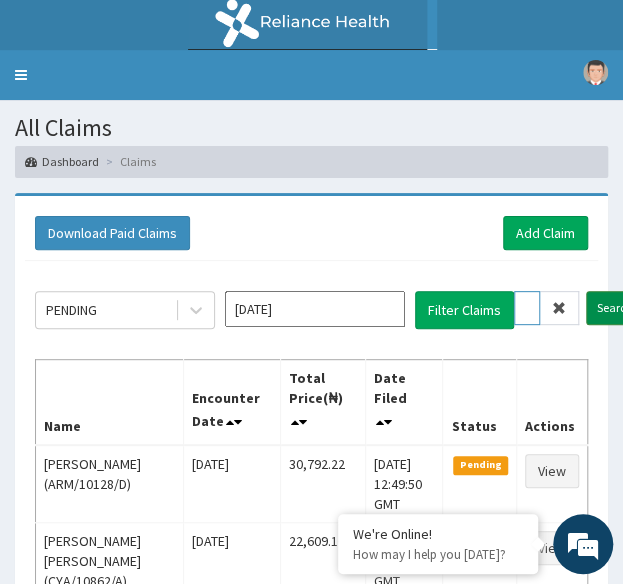 type on "DLO/10001/A" 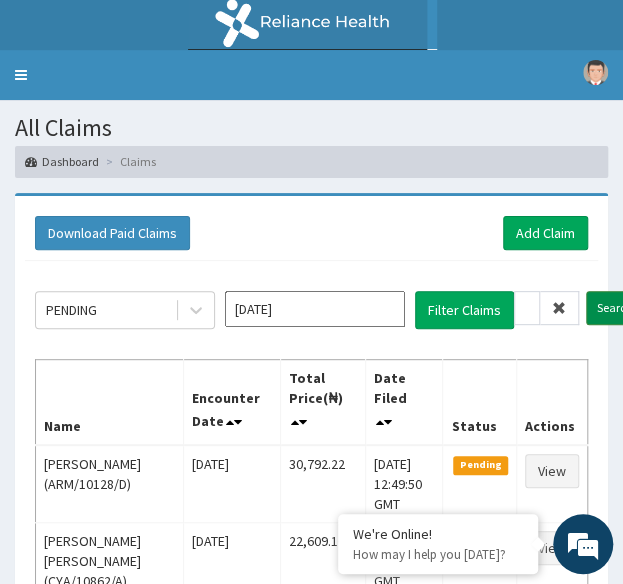 scroll, scrollTop: 0, scrollLeft: 0, axis: both 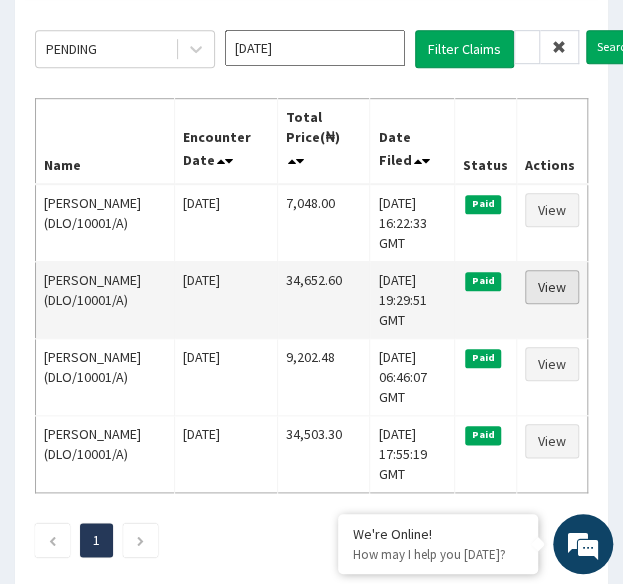 click on "View" at bounding box center [552, 287] 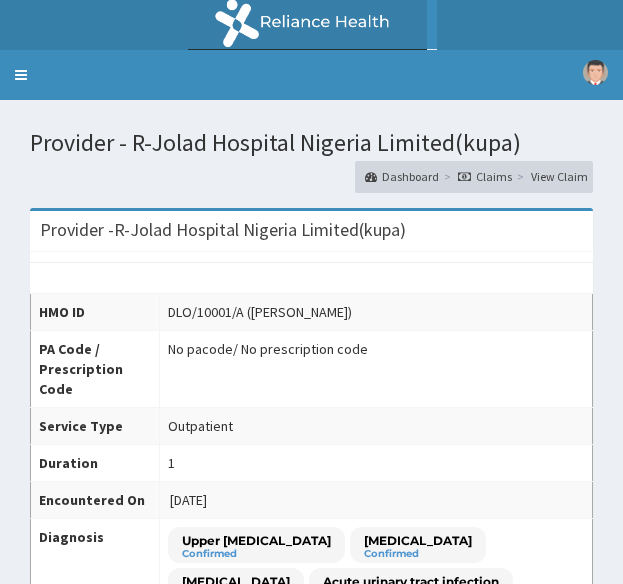 scroll, scrollTop: 0, scrollLeft: 0, axis: both 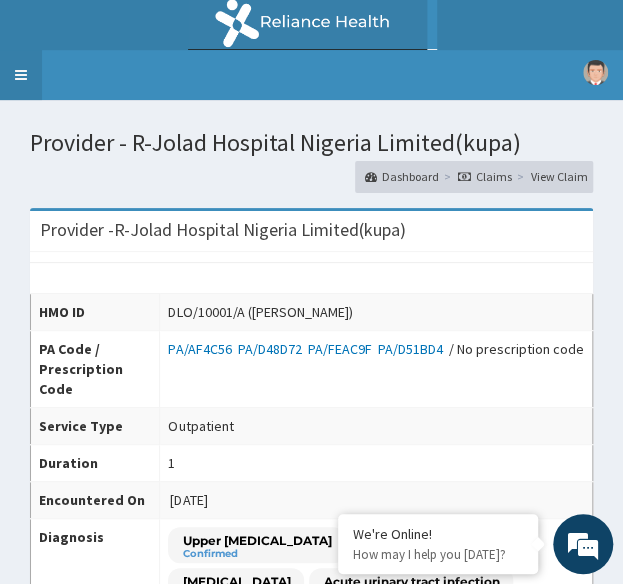 click on "Toggle navigation" at bounding box center [21, 75] 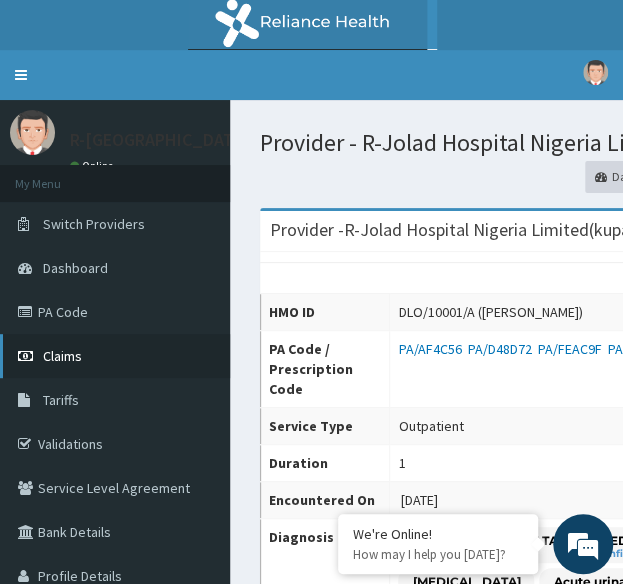 click on "Claims" at bounding box center (115, 356) 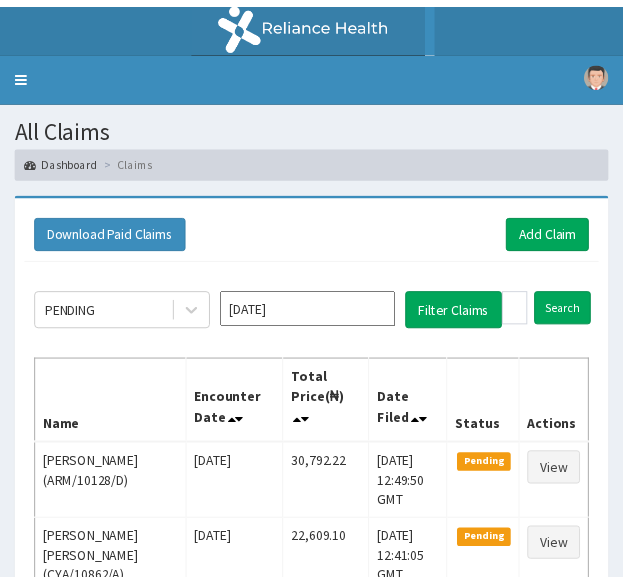 scroll, scrollTop: 0, scrollLeft: 0, axis: both 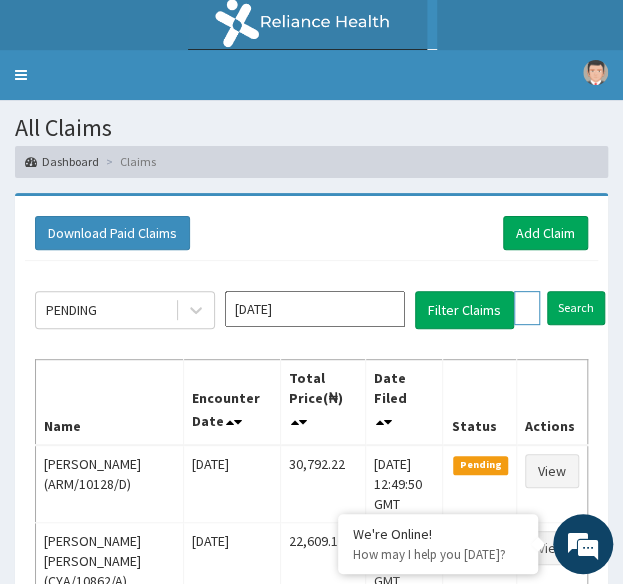 click at bounding box center (527, 308) 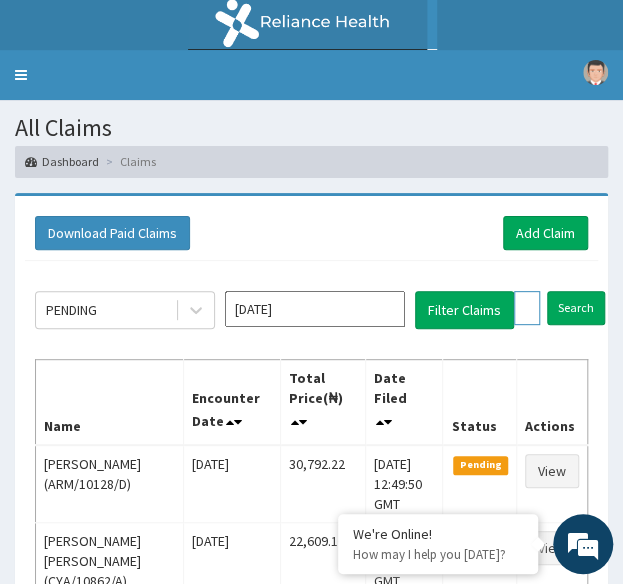 paste on "CHL/10608/B" 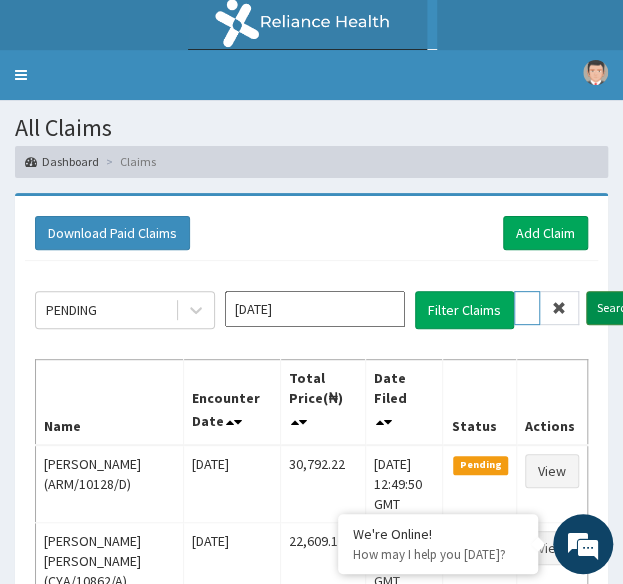 type on "CHL/10608/B" 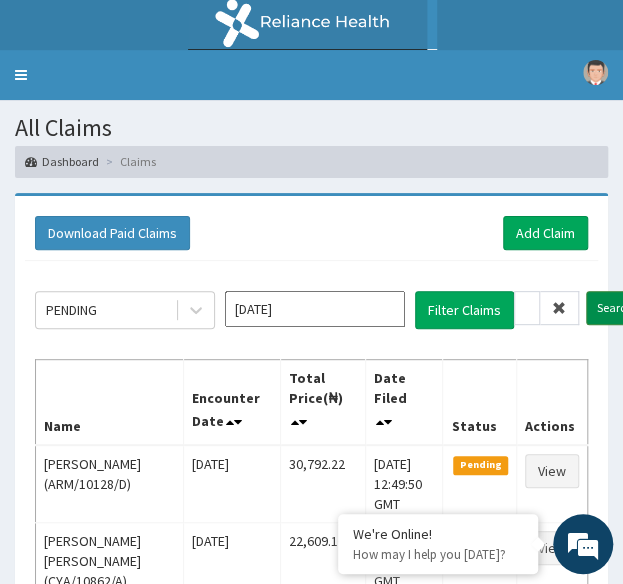 scroll, scrollTop: 0, scrollLeft: 0, axis: both 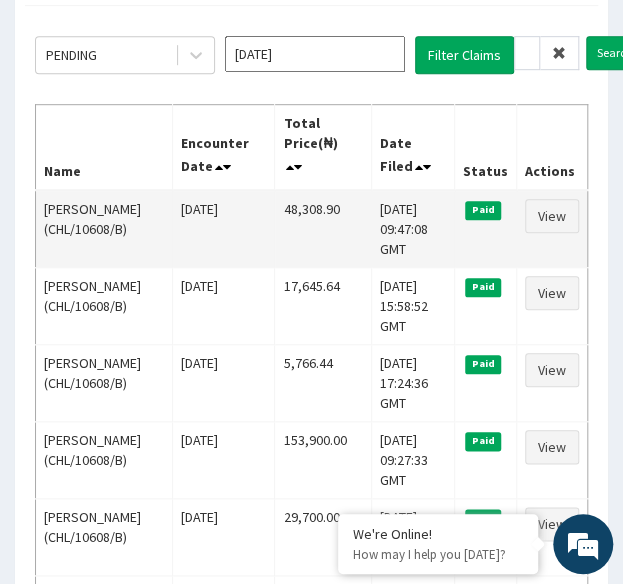 click on "48,308.90" at bounding box center [323, 229] 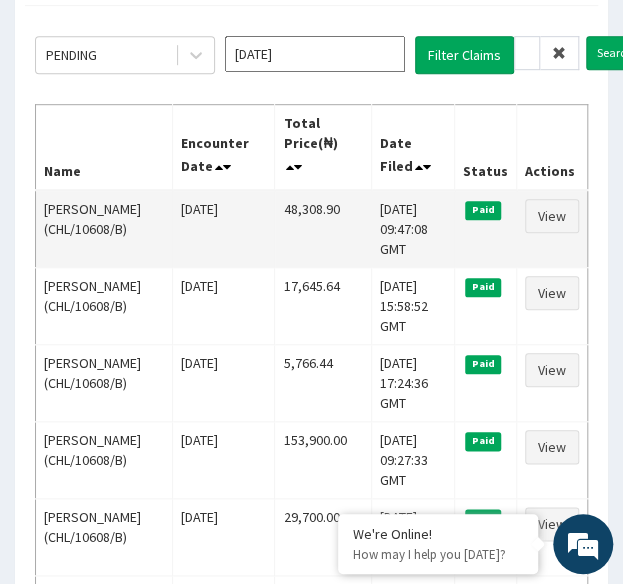 click on "48,308.90" at bounding box center [323, 229] 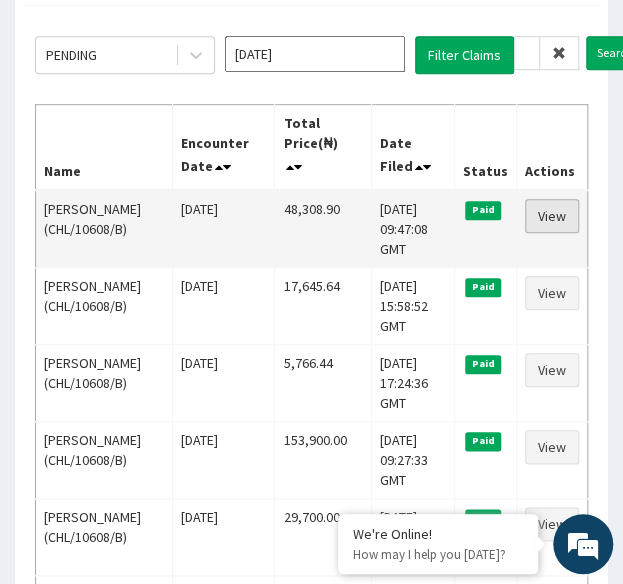 click on "View" at bounding box center [552, 216] 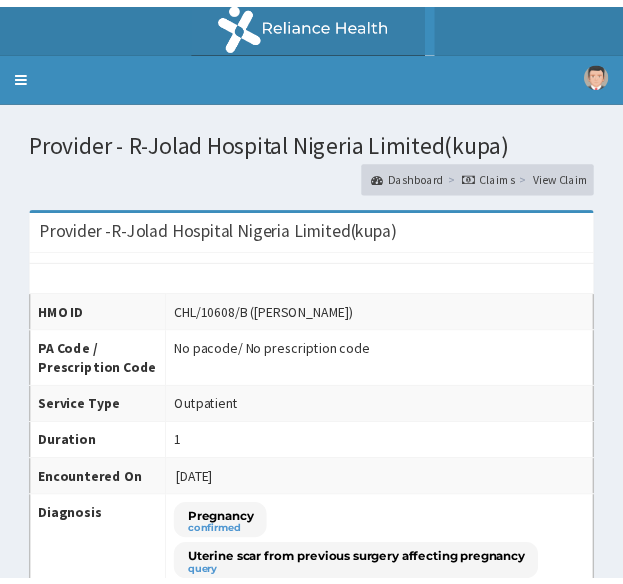 scroll, scrollTop: 0, scrollLeft: 0, axis: both 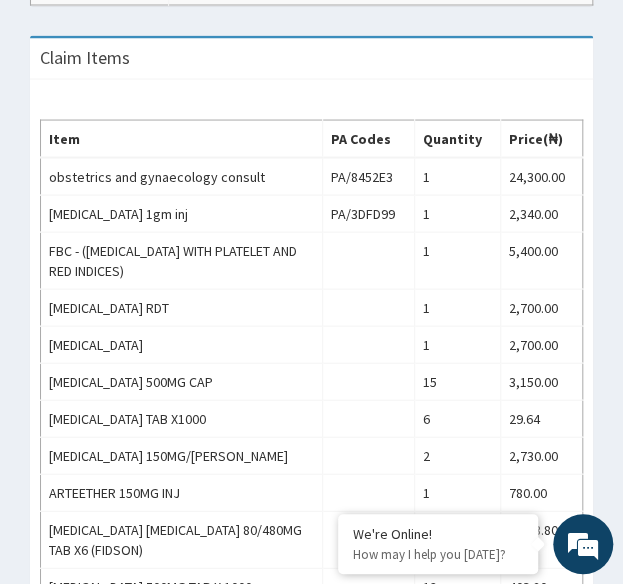 drag, startPoint x: 626, startPoint y: 87, endPoint x: 638, endPoint y: 331, distance: 244.2949 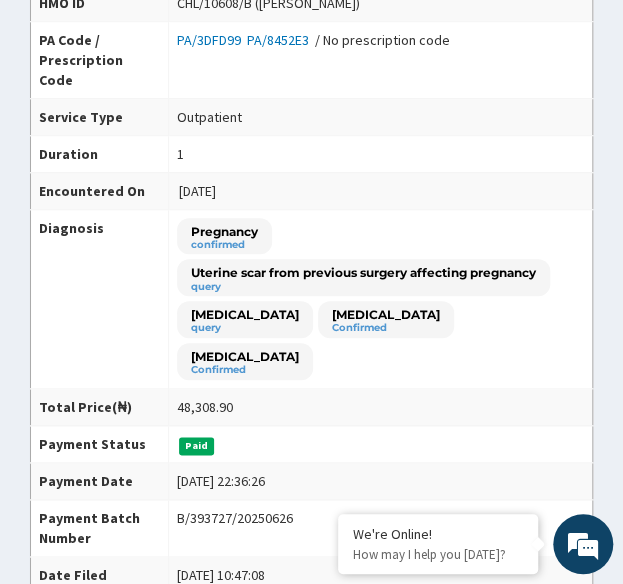 scroll, scrollTop: 845, scrollLeft: 0, axis: vertical 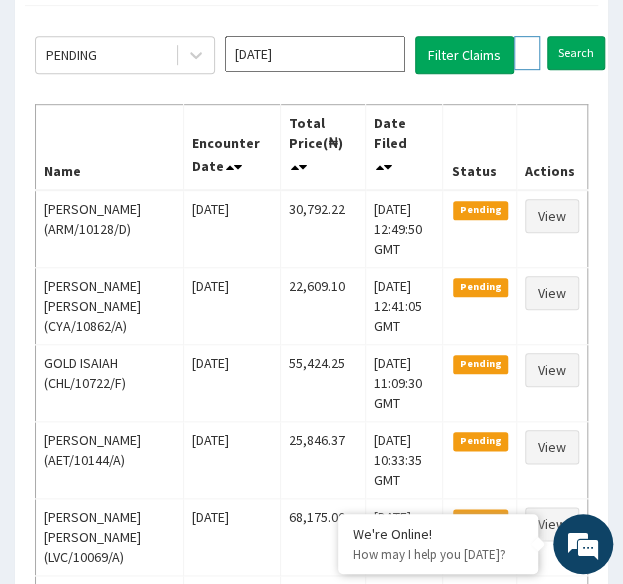 click on "CHL/10608/B" at bounding box center (527, 53) 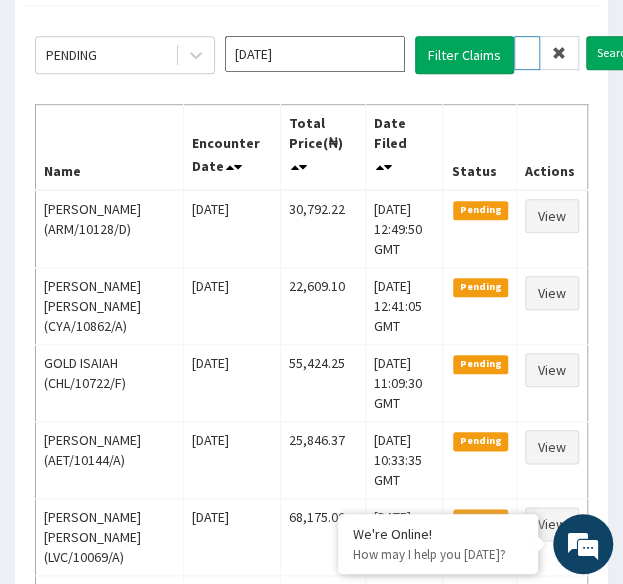 scroll, scrollTop: 0, scrollLeft: 69, axis: horizontal 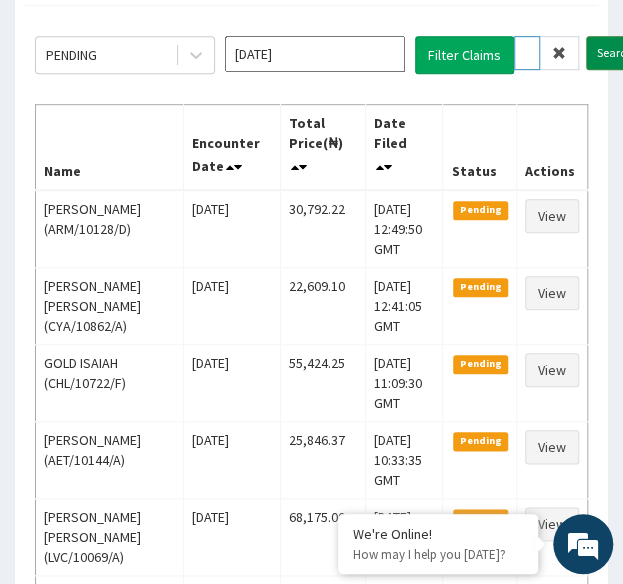 type on "IBL/10248/A" 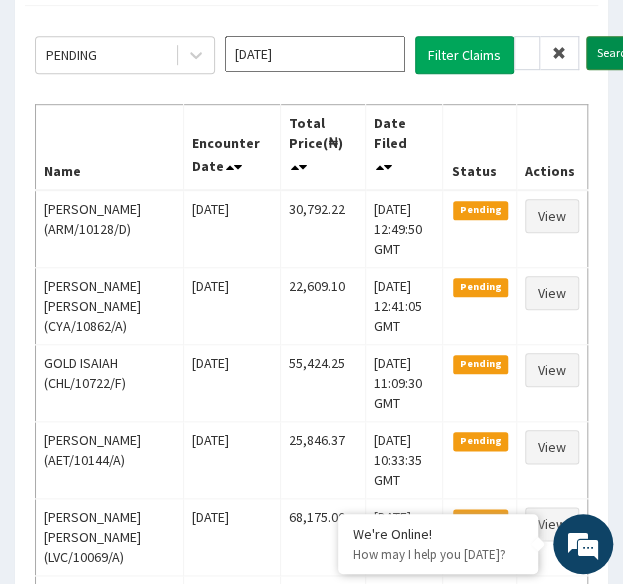 scroll, scrollTop: 0, scrollLeft: 0, axis: both 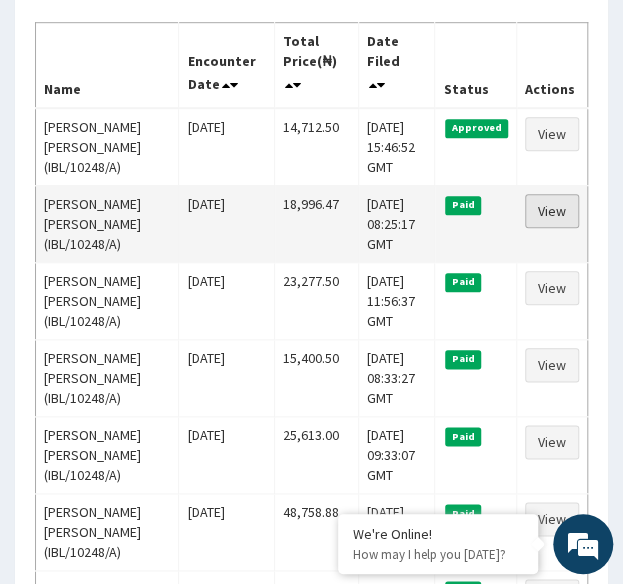 click on "View" at bounding box center [552, 211] 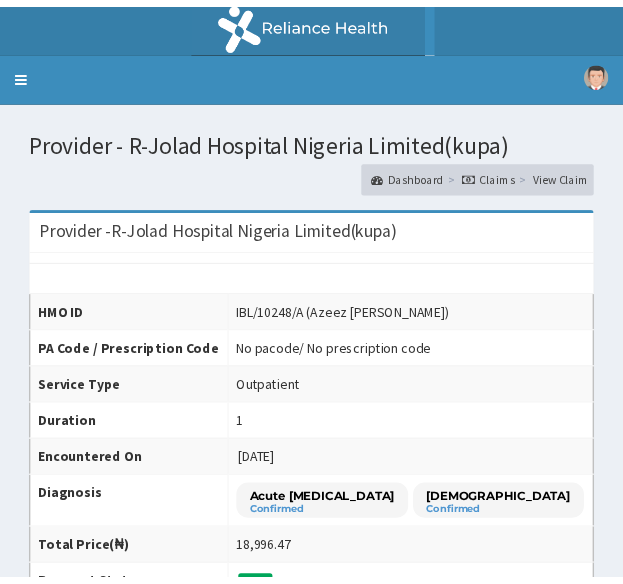 scroll, scrollTop: 0, scrollLeft: 0, axis: both 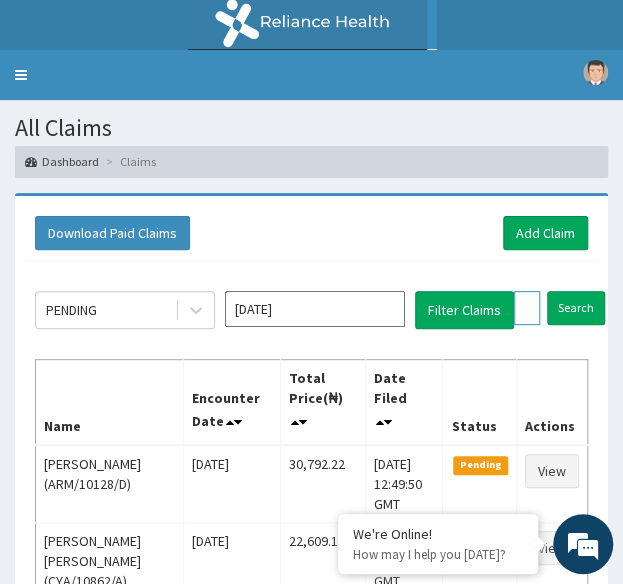 click on "IBL/10248/A" at bounding box center [527, 308] 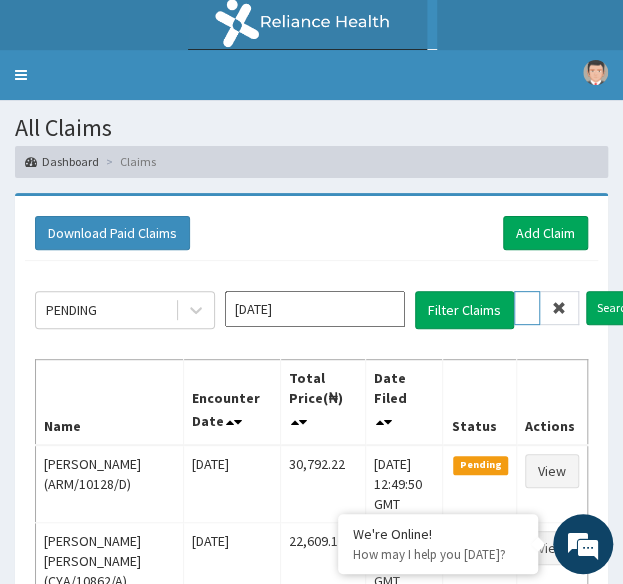 scroll, scrollTop: 0, scrollLeft: 74, axis: horizontal 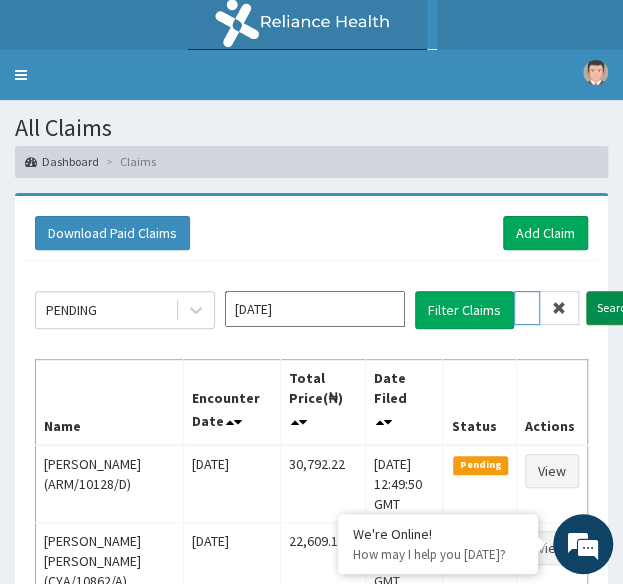 type on "OAT/10003/D" 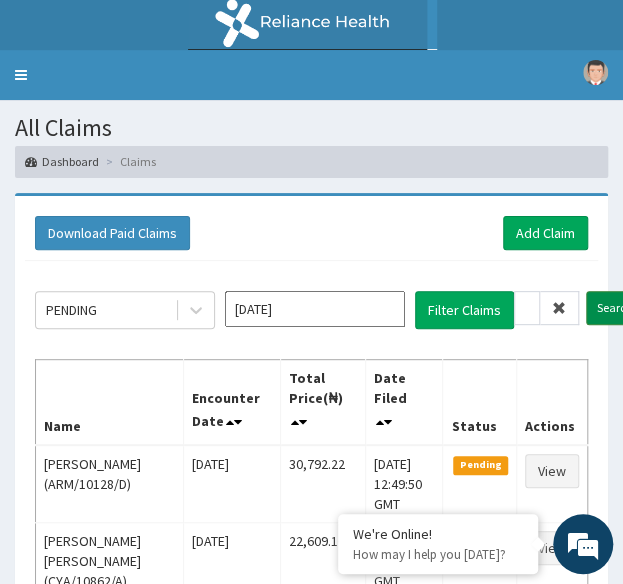 scroll, scrollTop: 0, scrollLeft: 0, axis: both 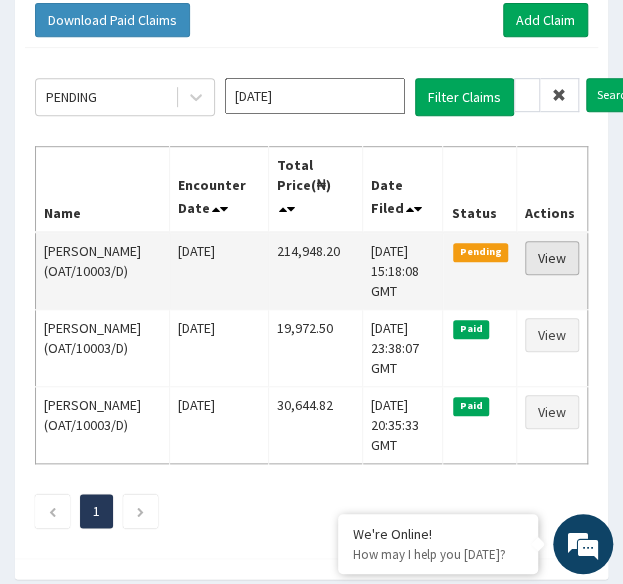 click on "View" at bounding box center (552, 258) 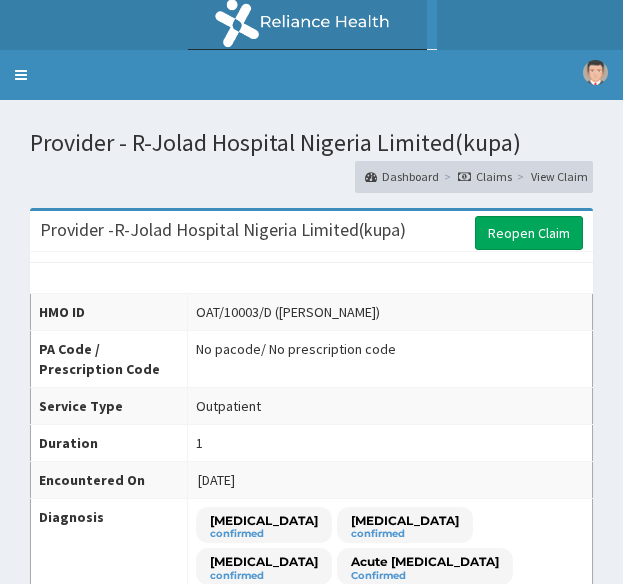scroll, scrollTop: 0, scrollLeft: 0, axis: both 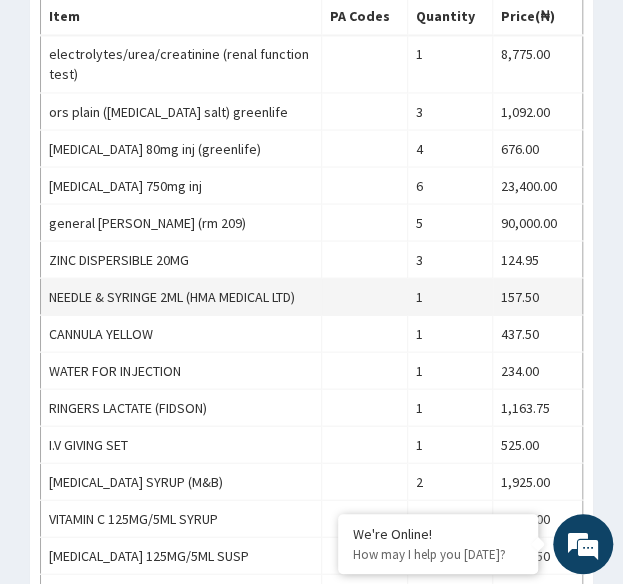 click on "NEEDLE & SYRINGE 2ML (HMA MEDICAL LTD)" at bounding box center [181, 296] 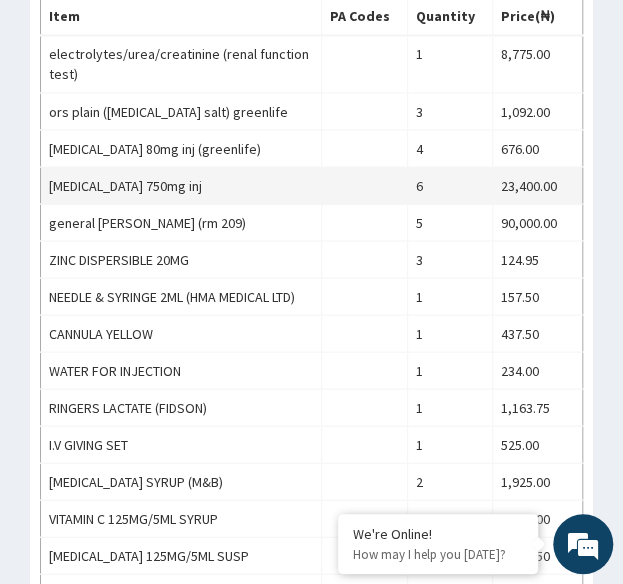 click on "cefuroxime 750mg inj" at bounding box center [181, 185] 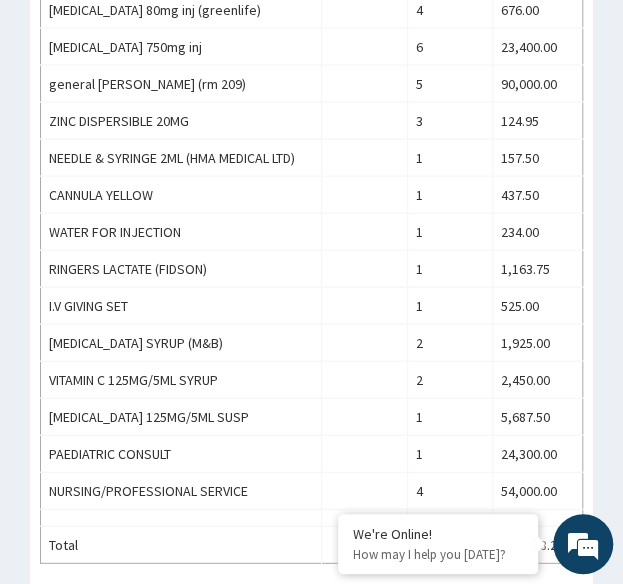scroll, scrollTop: 967, scrollLeft: 0, axis: vertical 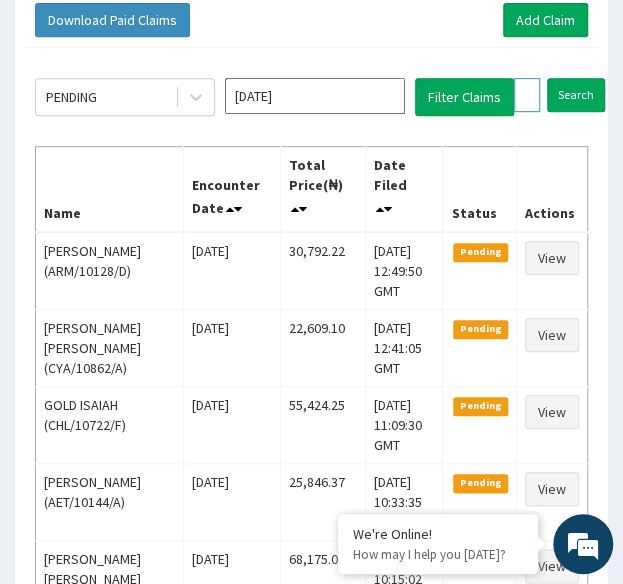 click on "OAT/10003/D" at bounding box center [527, 95] 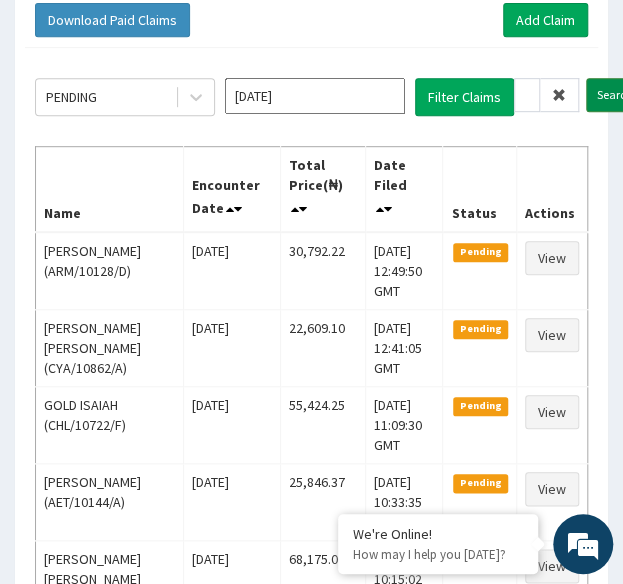 scroll, scrollTop: 0, scrollLeft: 0, axis: both 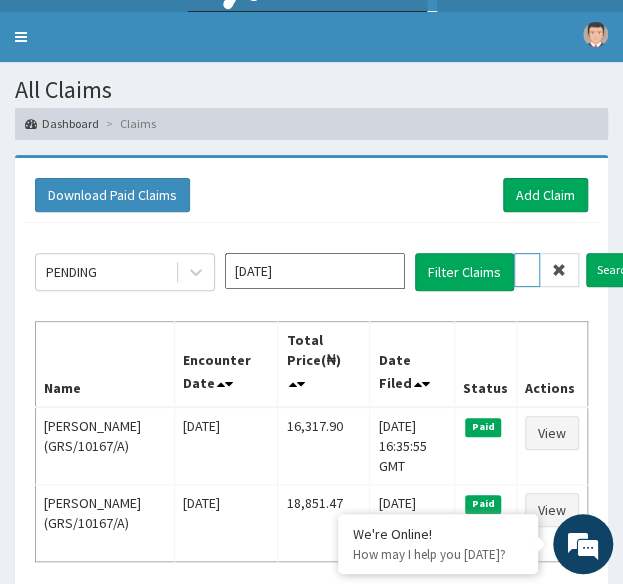 click on "GRS/10167/A" at bounding box center (527, 270) 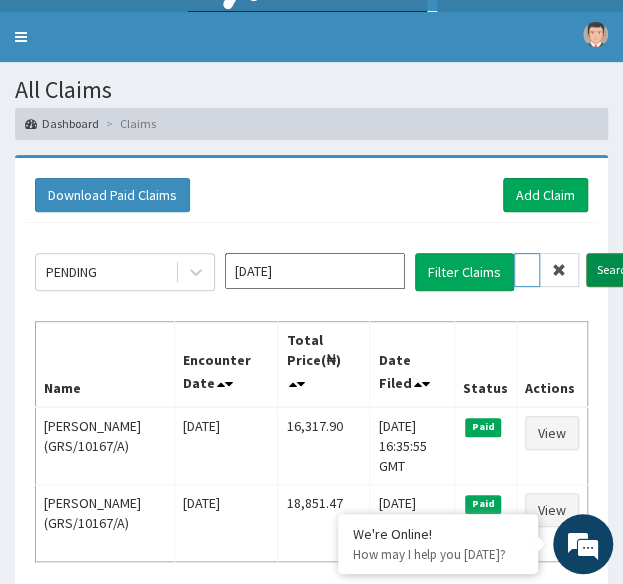 type on "WIM/10001/A" 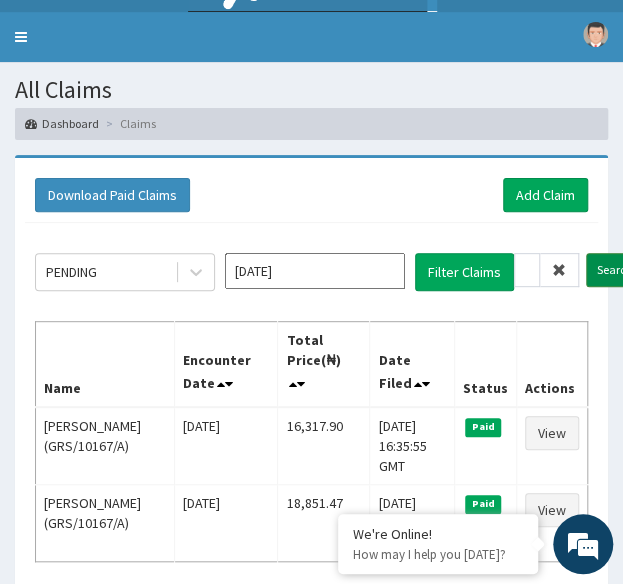 scroll, scrollTop: 0, scrollLeft: 0, axis: both 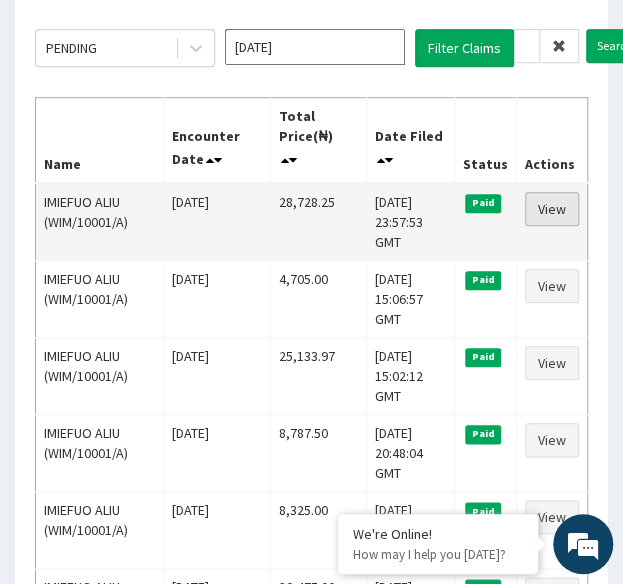 click on "View" at bounding box center (552, 209) 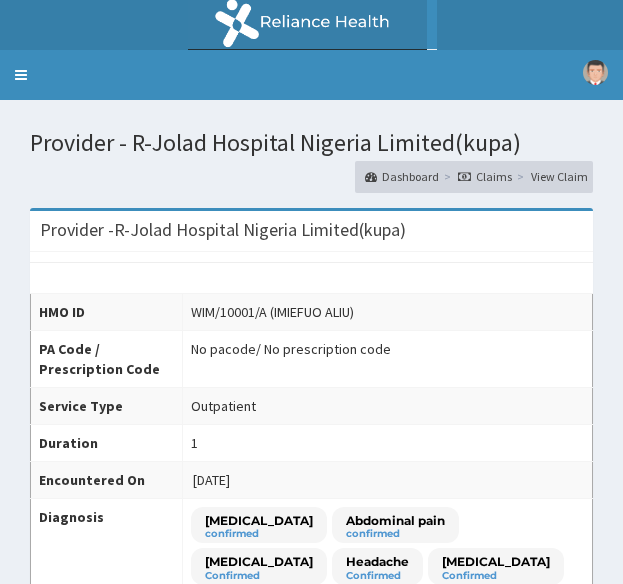 scroll, scrollTop: 0, scrollLeft: 0, axis: both 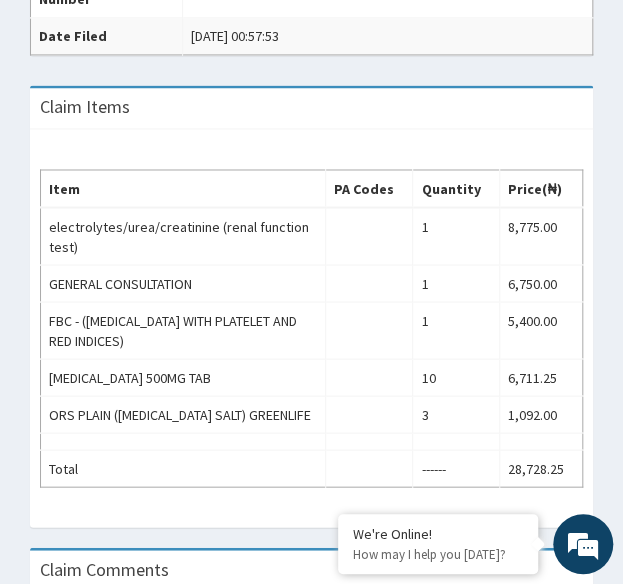 drag, startPoint x: 627, startPoint y: 50, endPoint x: 638, endPoint y: 307, distance: 257.2353 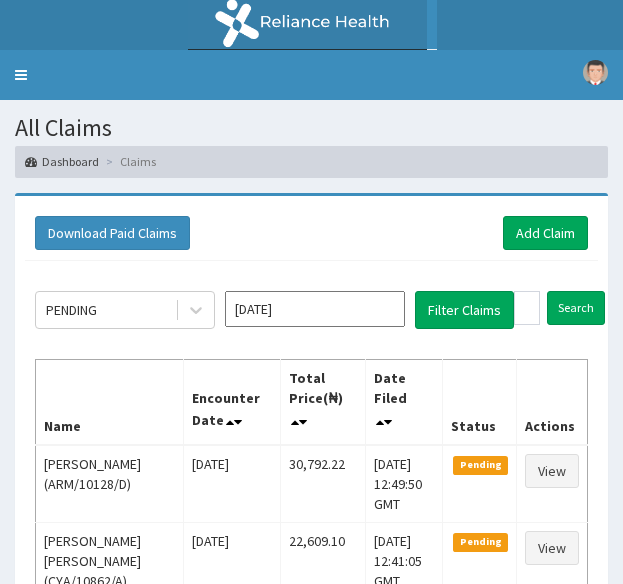 scroll, scrollTop: 262, scrollLeft: 0, axis: vertical 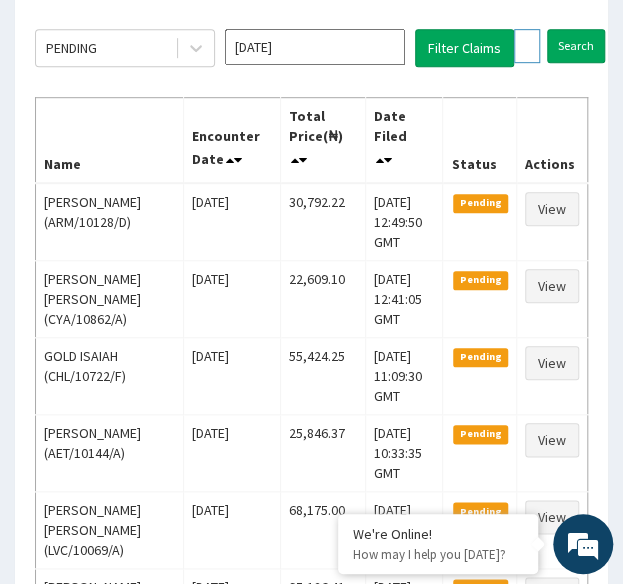 click on "WIM/10001/A" at bounding box center (527, 46) 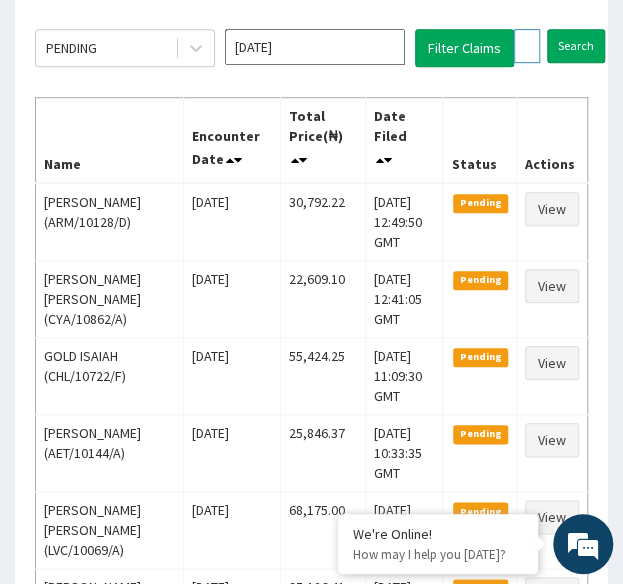 paste on "SUU/10403" 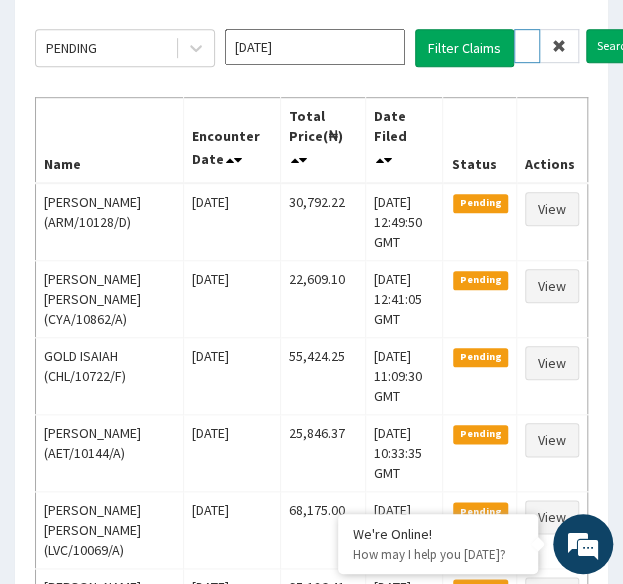 scroll, scrollTop: 0, scrollLeft: 75, axis: horizontal 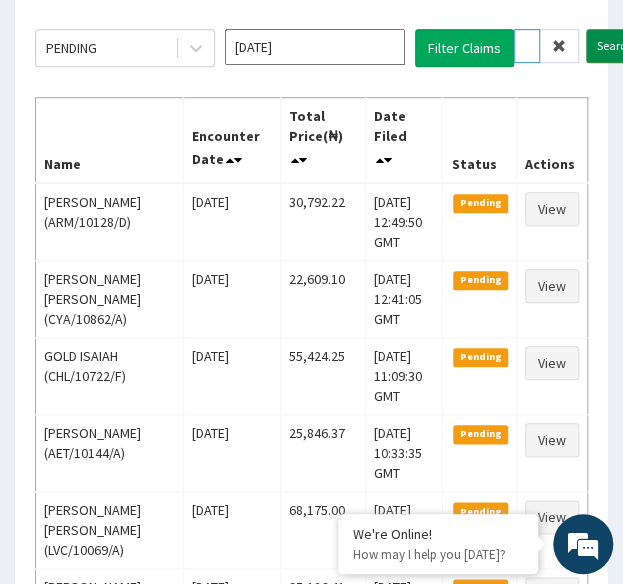 type on "SUU/10403/A" 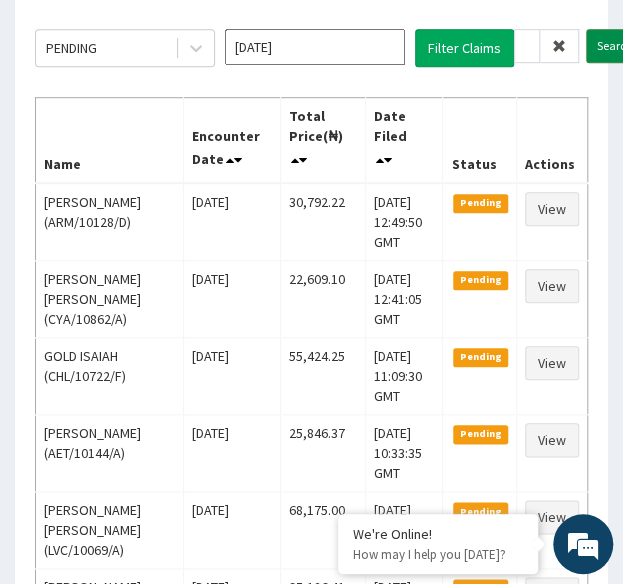 scroll, scrollTop: 0, scrollLeft: 0, axis: both 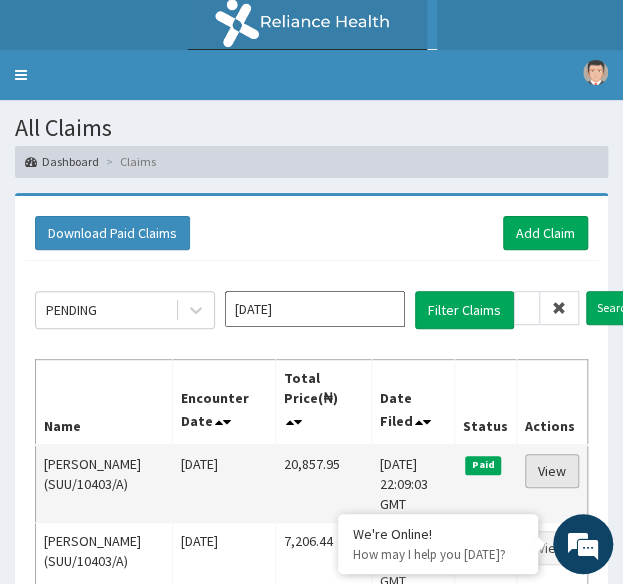 click on "View" at bounding box center [552, 471] 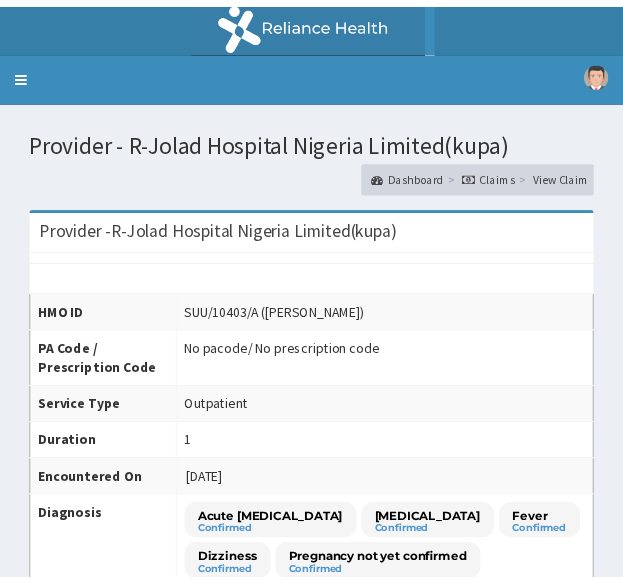 scroll, scrollTop: 0, scrollLeft: 0, axis: both 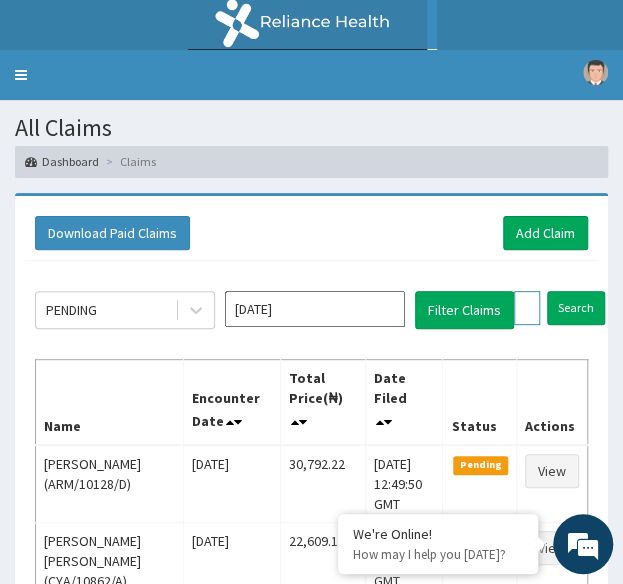 click on "SUU/10403/A" at bounding box center [527, 308] 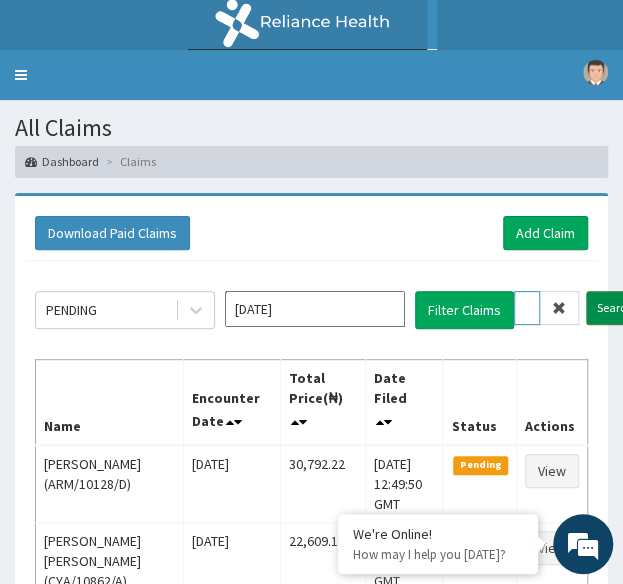 type on "CHL/10722/F" 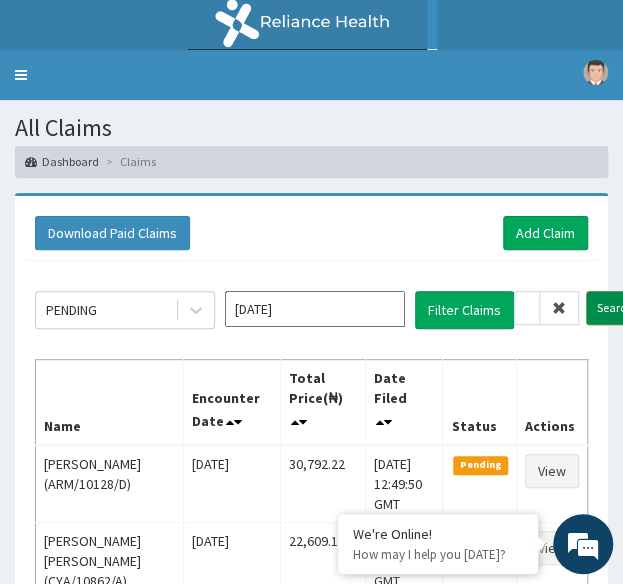 scroll, scrollTop: 0, scrollLeft: 0, axis: both 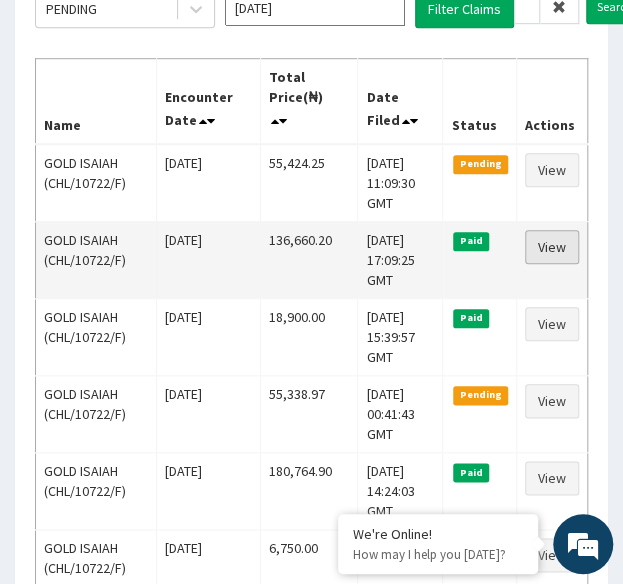 click on "View" at bounding box center [552, 247] 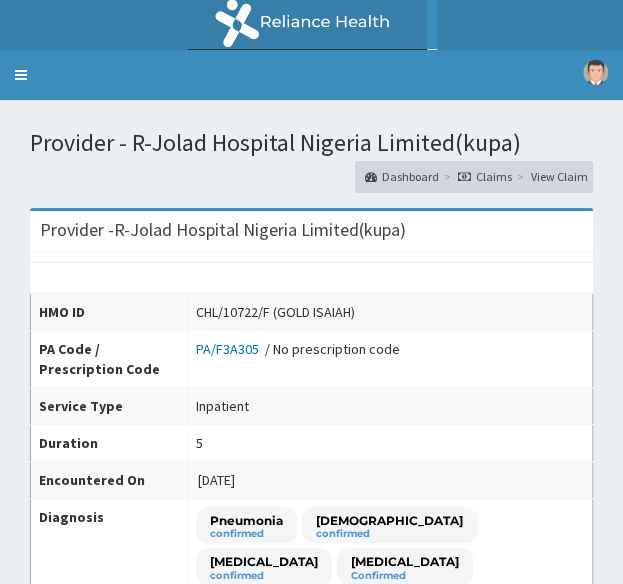 scroll, scrollTop: 0, scrollLeft: 0, axis: both 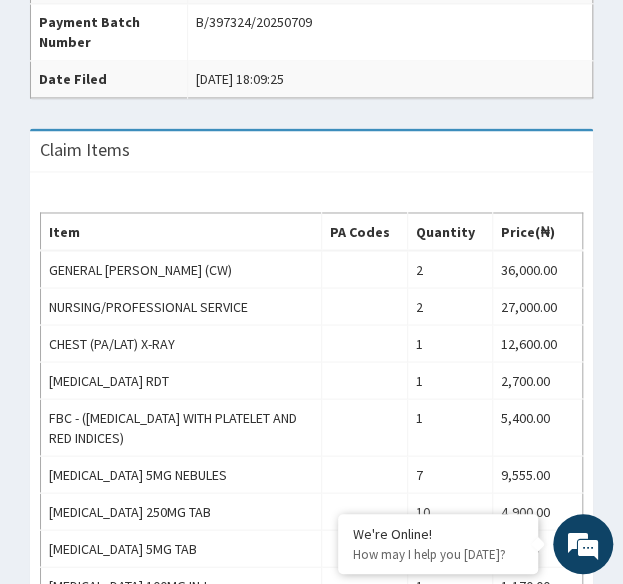 click on "Item" at bounding box center [181, 232] 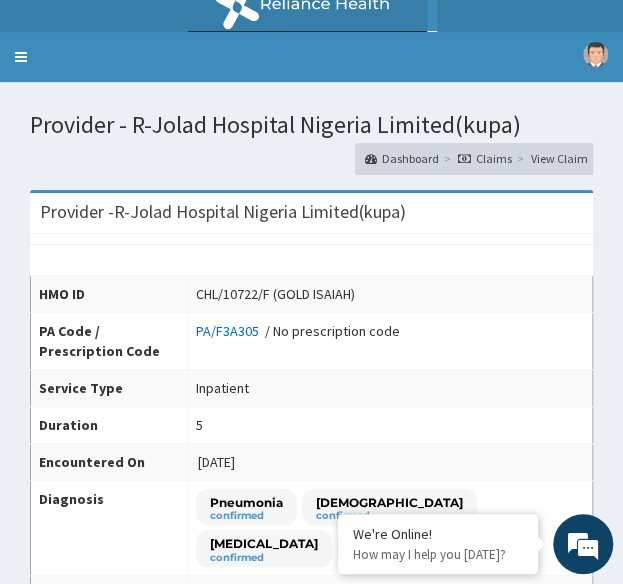 scroll, scrollTop: 0, scrollLeft: 0, axis: both 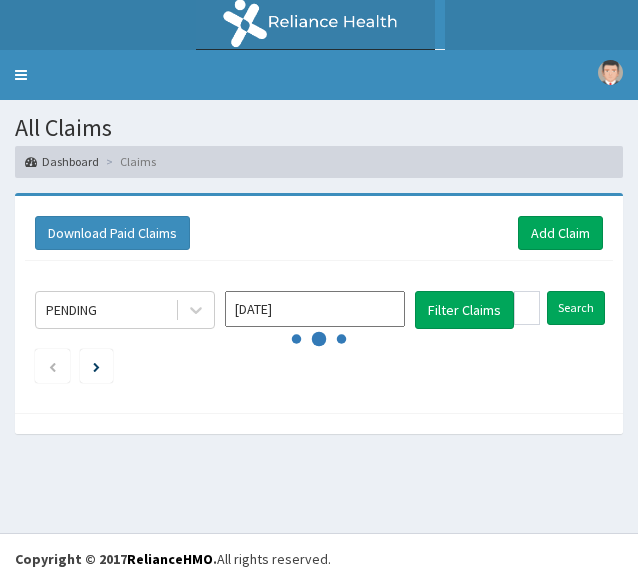 click on "CHL/10722/F" at bounding box center [527, 308] 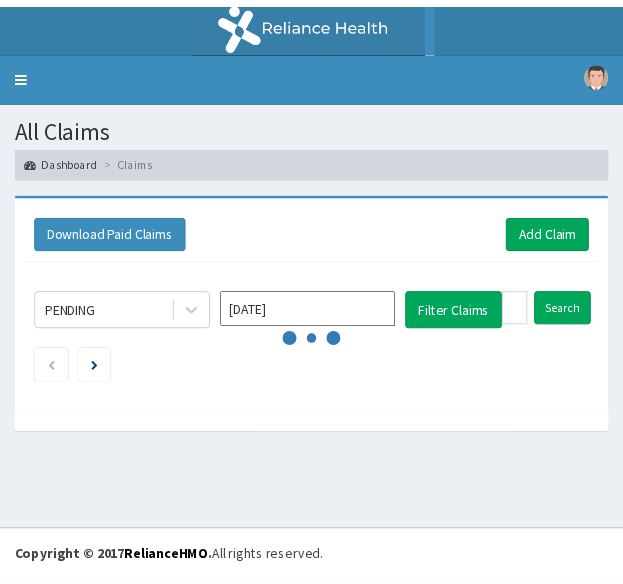 scroll, scrollTop: 301, scrollLeft: 0, axis: vertical 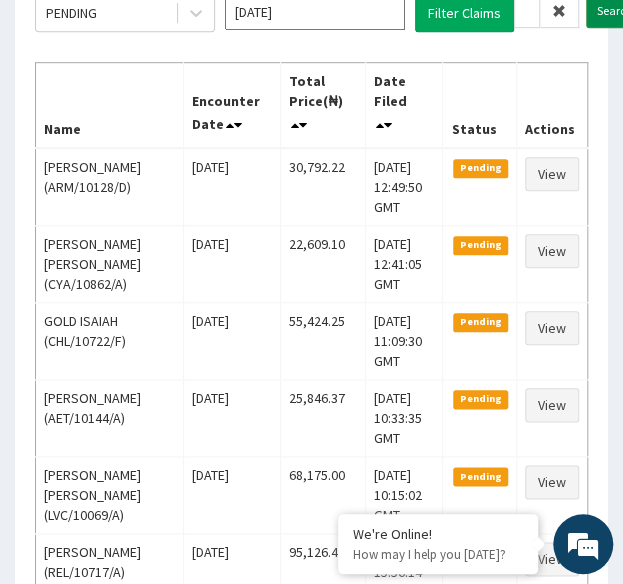 type on "SLB/10095/D" 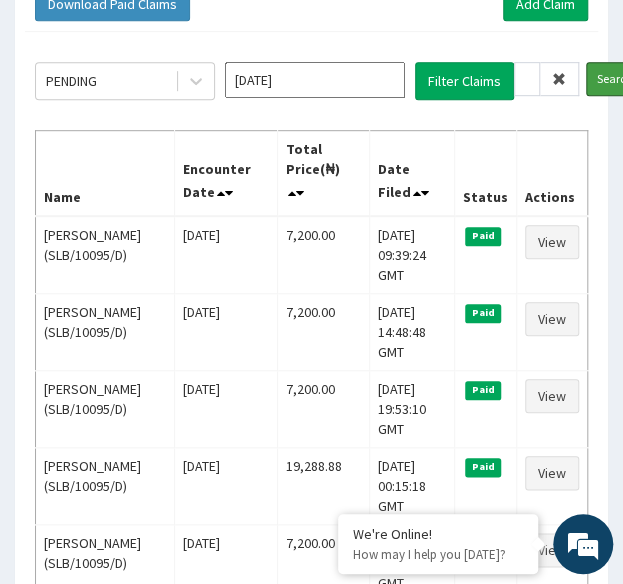 scroll, scrollTop: 246, scrollLeft: 0, axis: vertical 